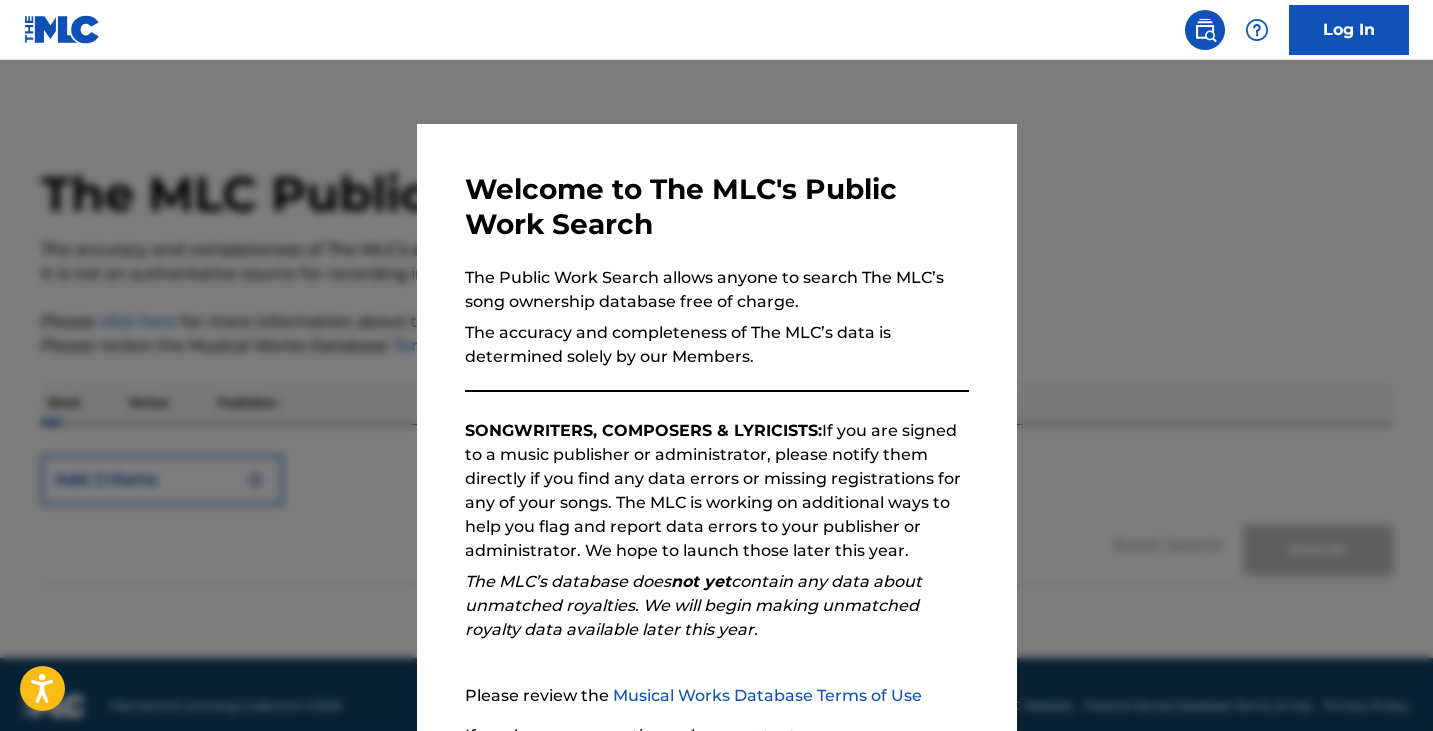 scroll, scrollTop: 0, scrollLeft: 0, axis: both 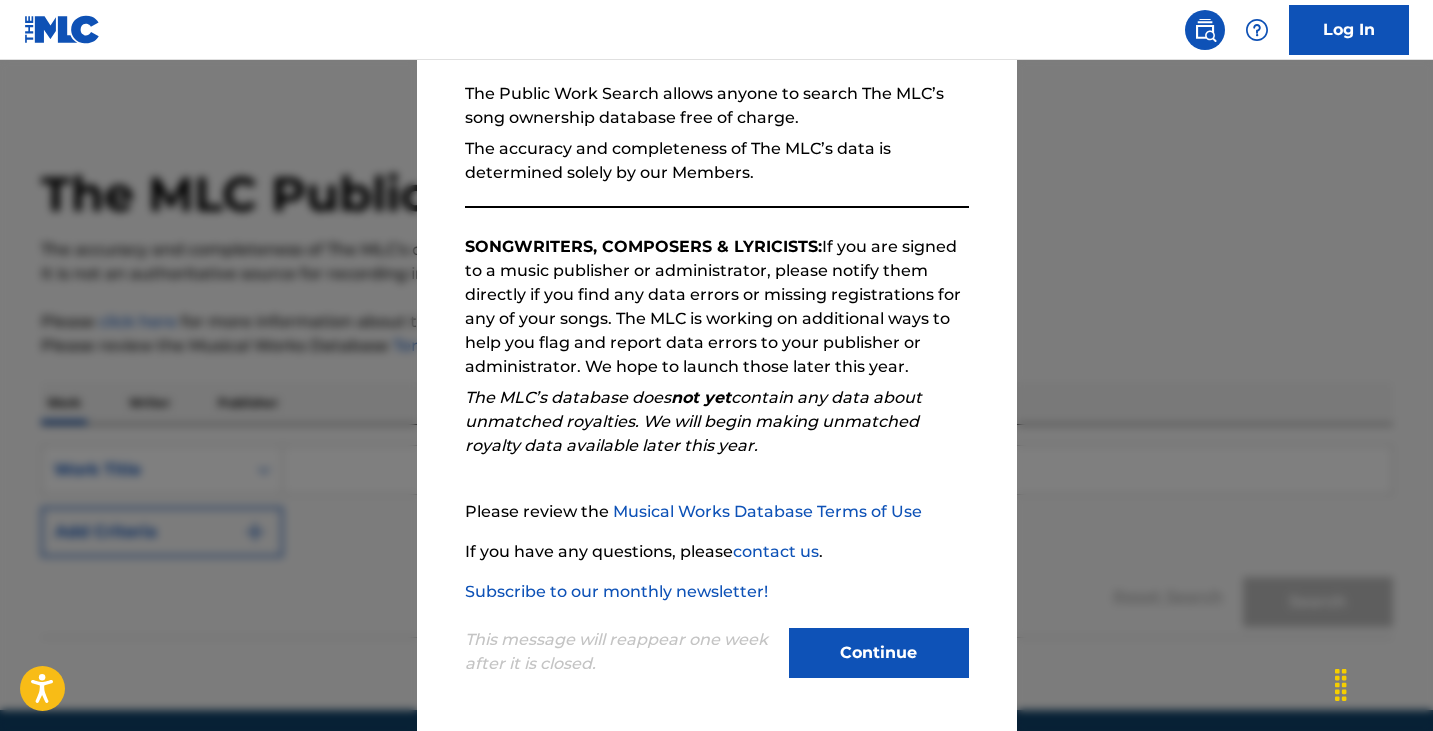 click on "Continue" at bounding box center (879, 653) 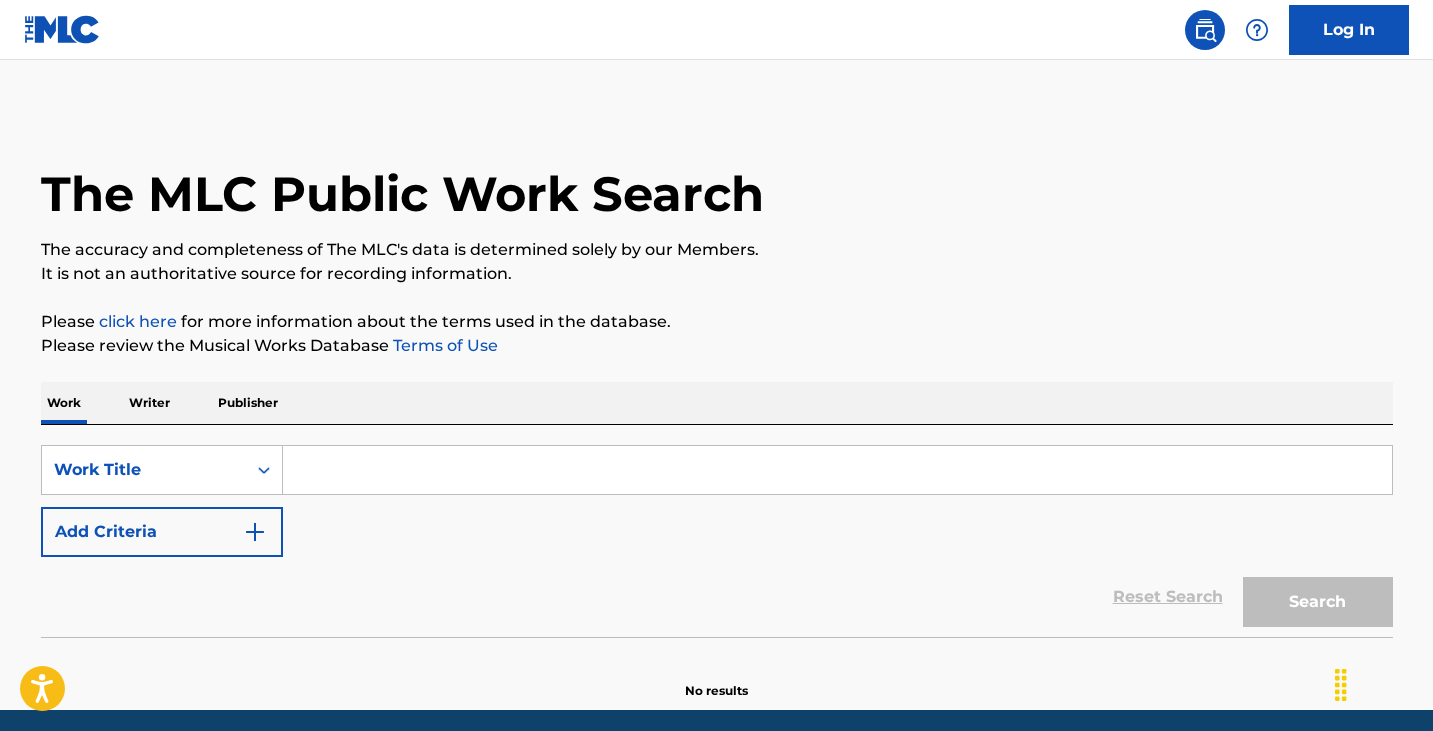 click at bounding box center [837, 470] 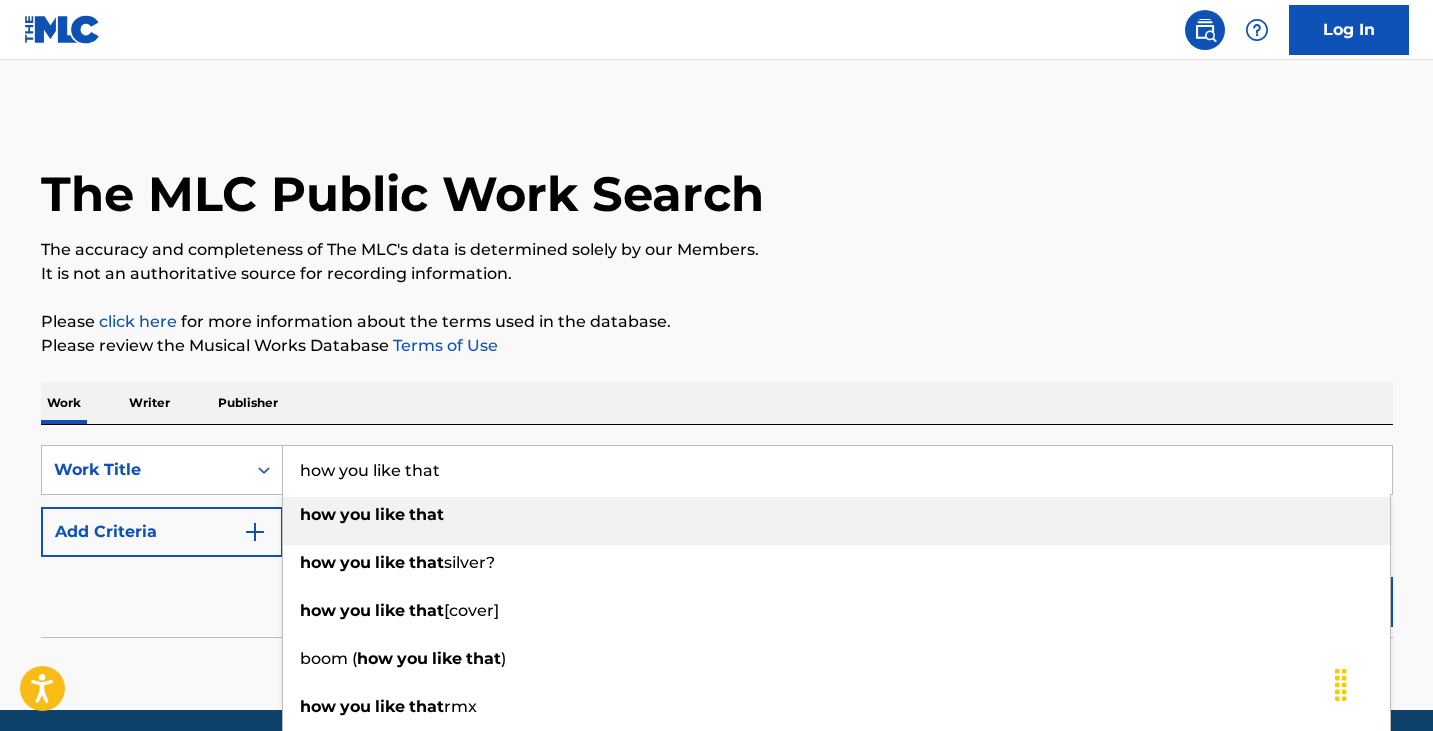 type on "how you like that" 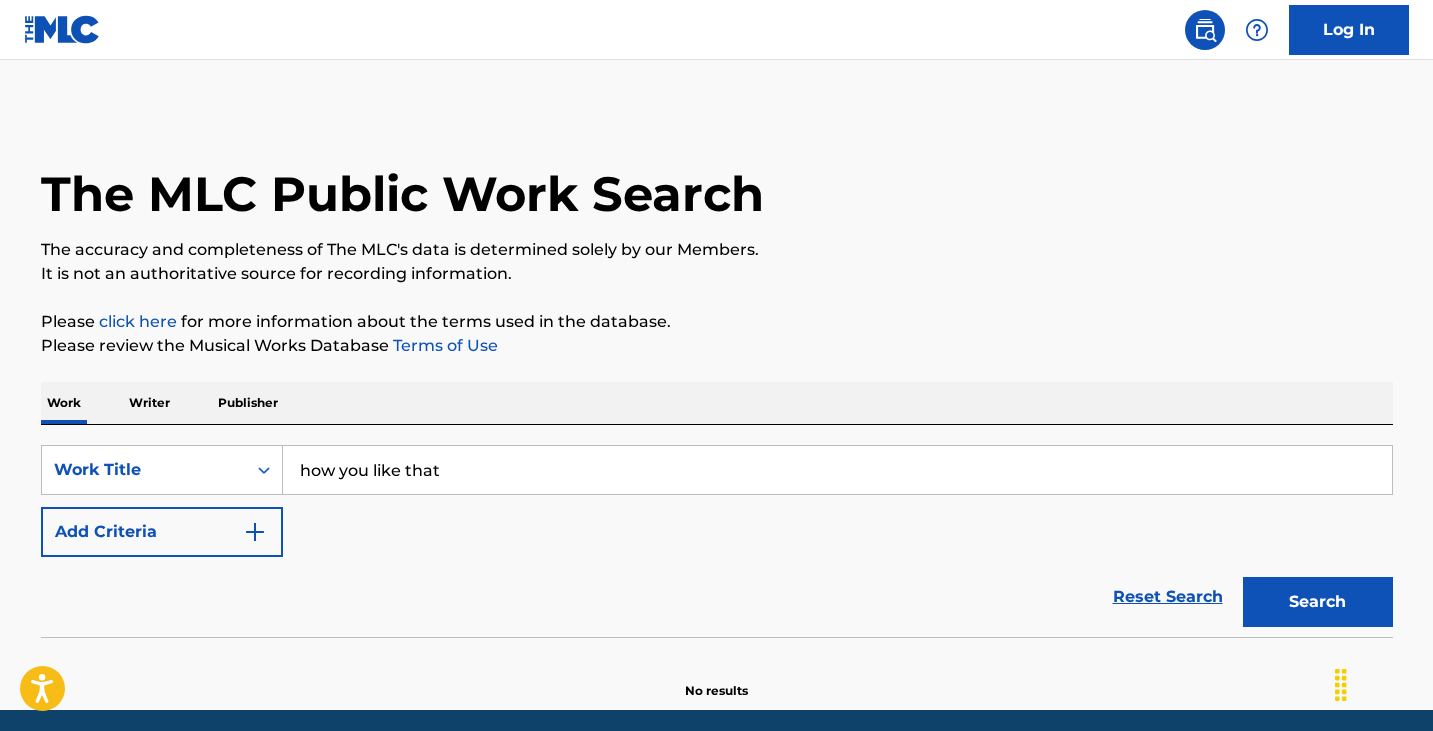 click on "Search" at bounding box center [1318, 602] 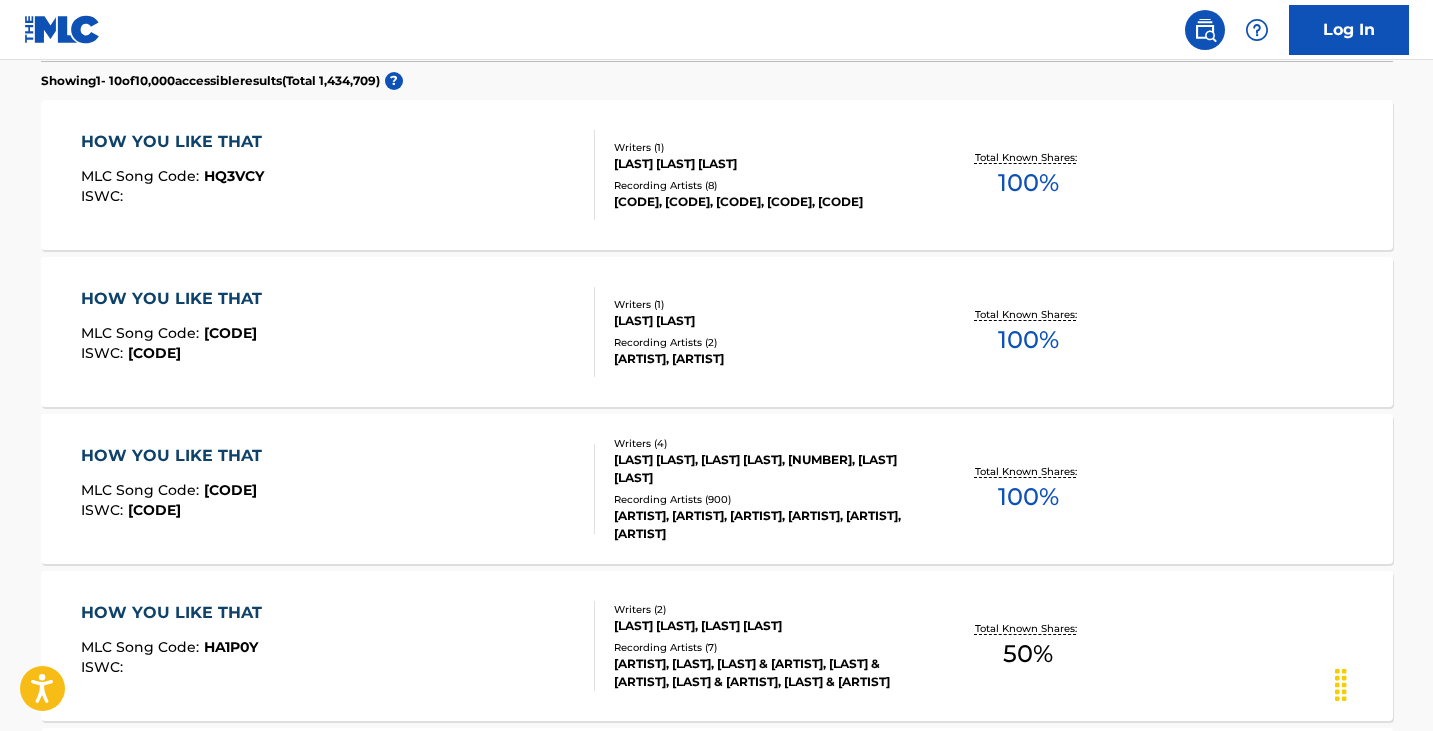 scroll, scrollTop: 700, scrollLeft: 0, axis: vertical 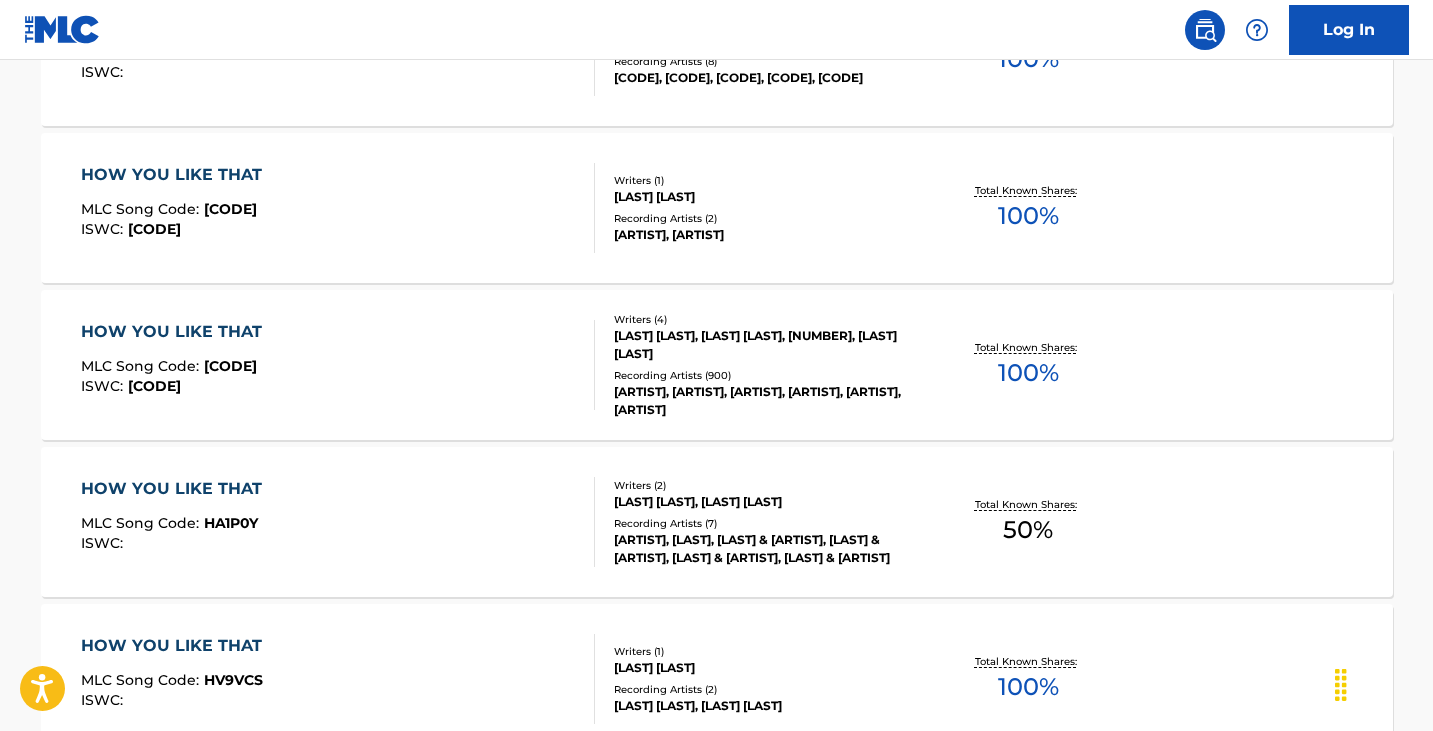 click on "HOW YOU LIKE THAT MLC Song Code : [CODE] ISWC : [CODE] Writers ( 4 ) [LAST] [LAST], [LAST] [LAST], [NUMBER], [LAST] [LAST] Recording Artists ( 900 ) [ARTIST], [ARTIST], [ARTIST], [ARTIST], [ARTIST], [ARTIST] Total Known Shares: 100 %" at bounding box center [338, 365] 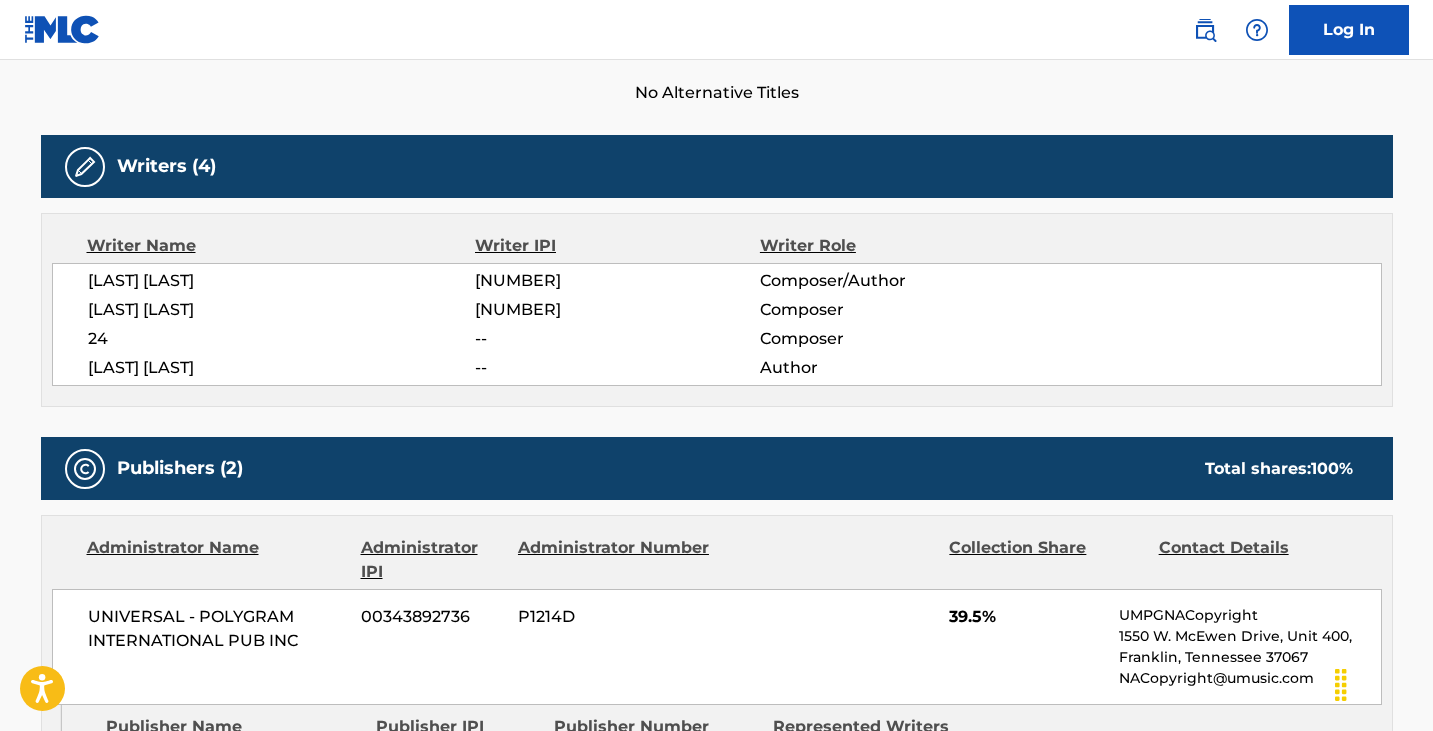 scroll, scrollTop: 500, scrollLeft: 0, axis: vertical 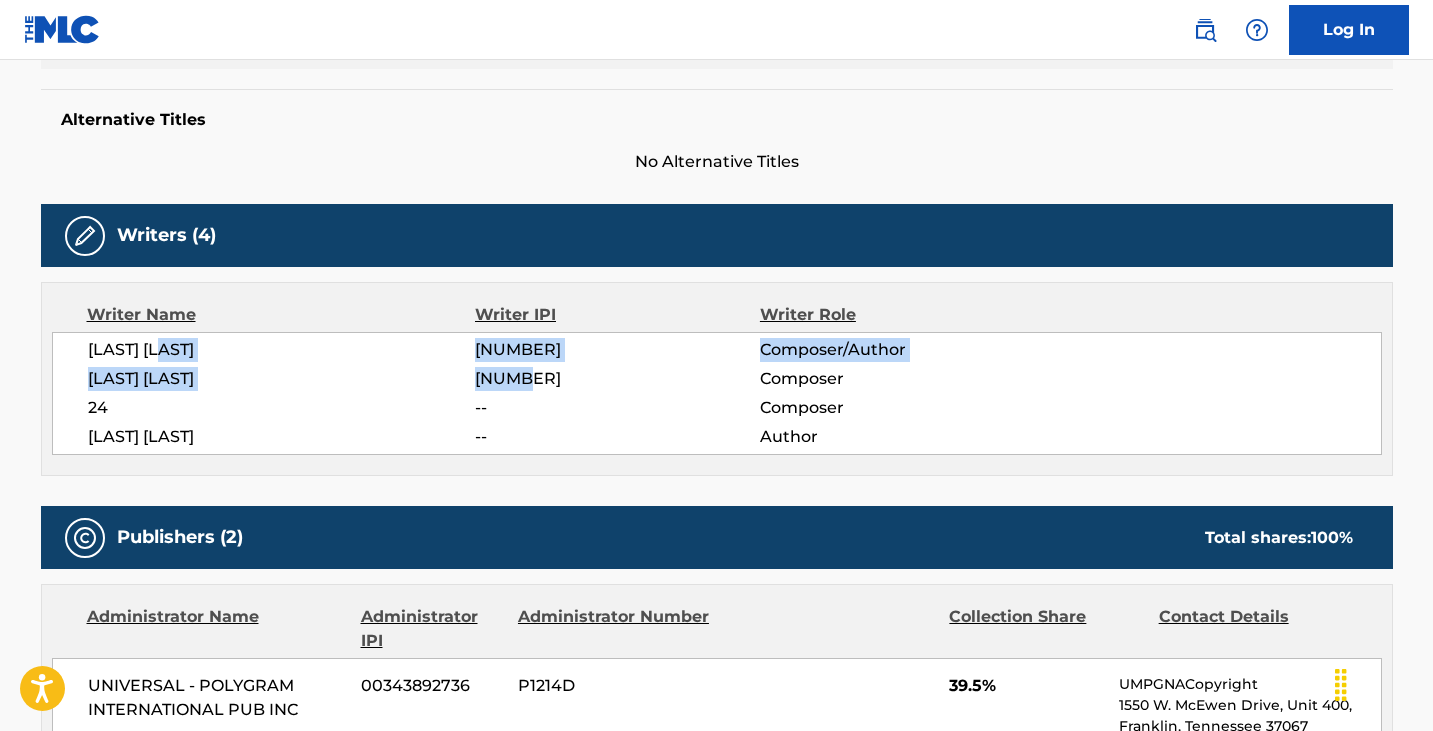 drag, startPoint x: 188, startPoint y: 344, endPoint x: 526, endPoint y: 364, distance: 338.5912 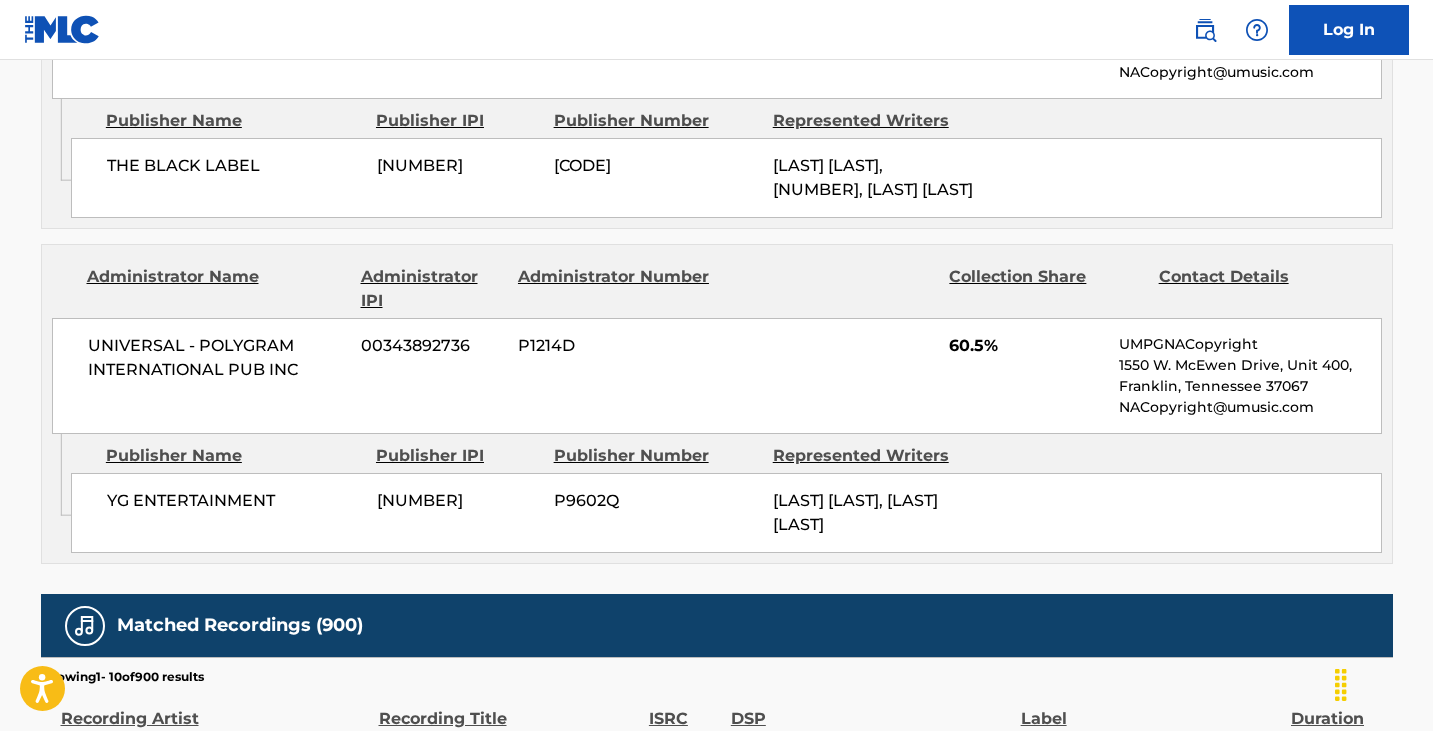 scroll, scrollTop: 1200, scrollLeft: 0, axis: vertical 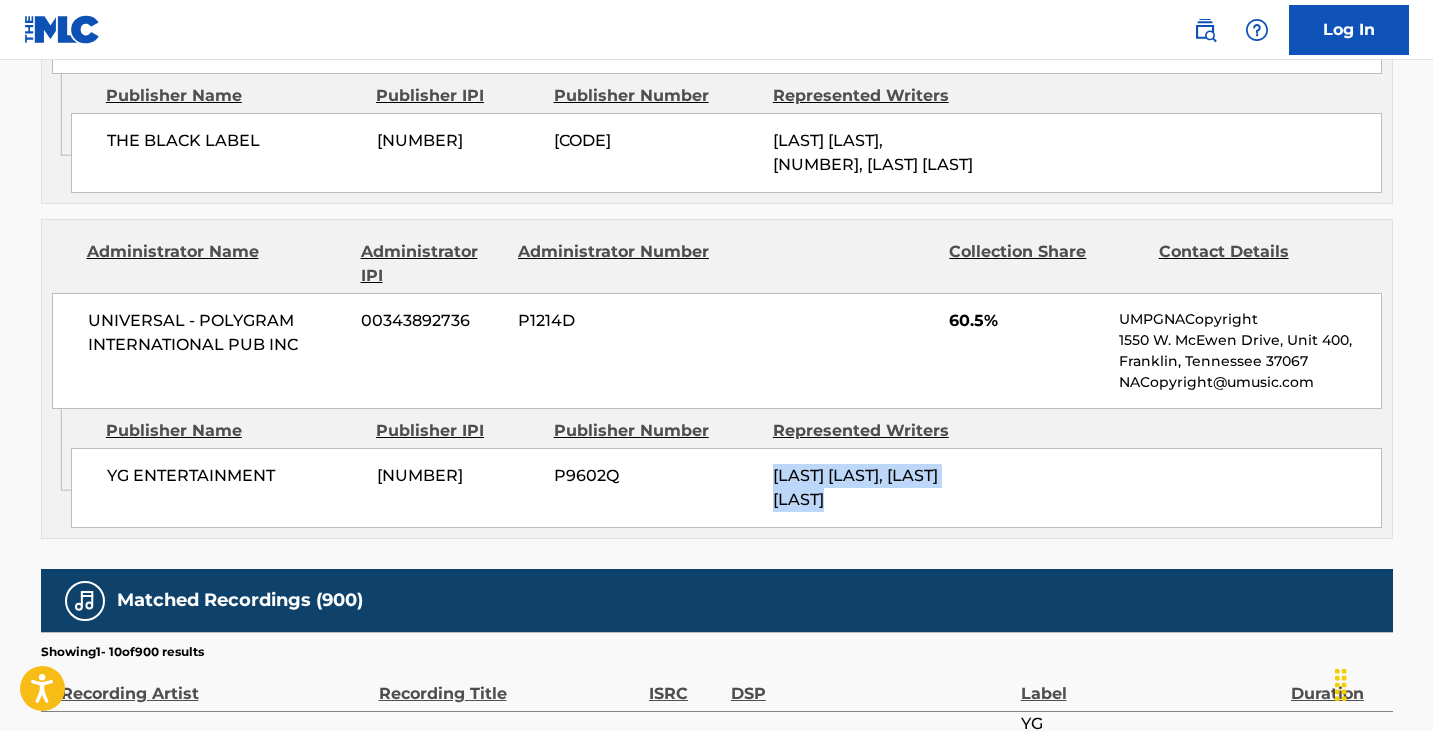 drag, startPoint x: 760, startPoint y: 472, endPoint x: 885, endPoint y: 504, distance: 129.031 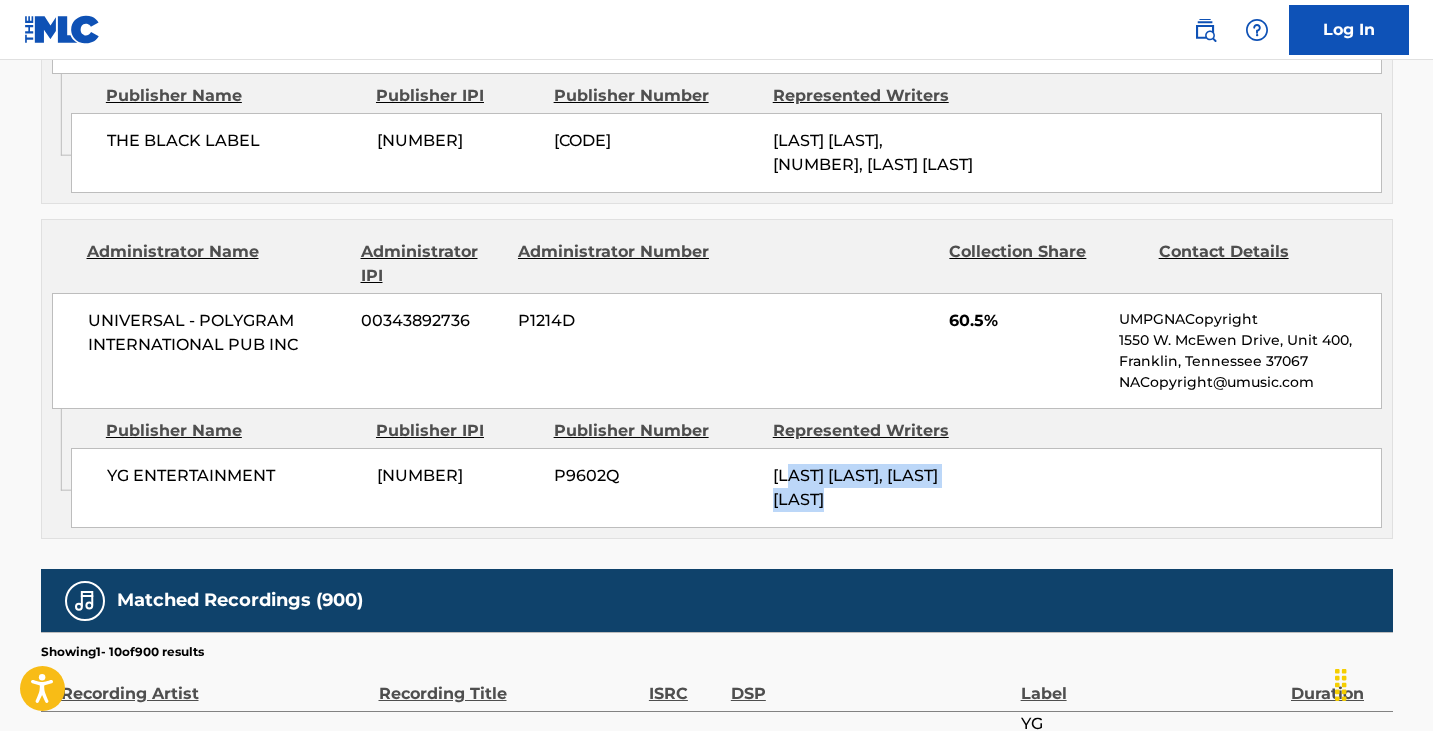 drag, startPoint x: 895, startPoint y: 502, endPoint x: 797, endPoint y: 477, distance: 101.13852 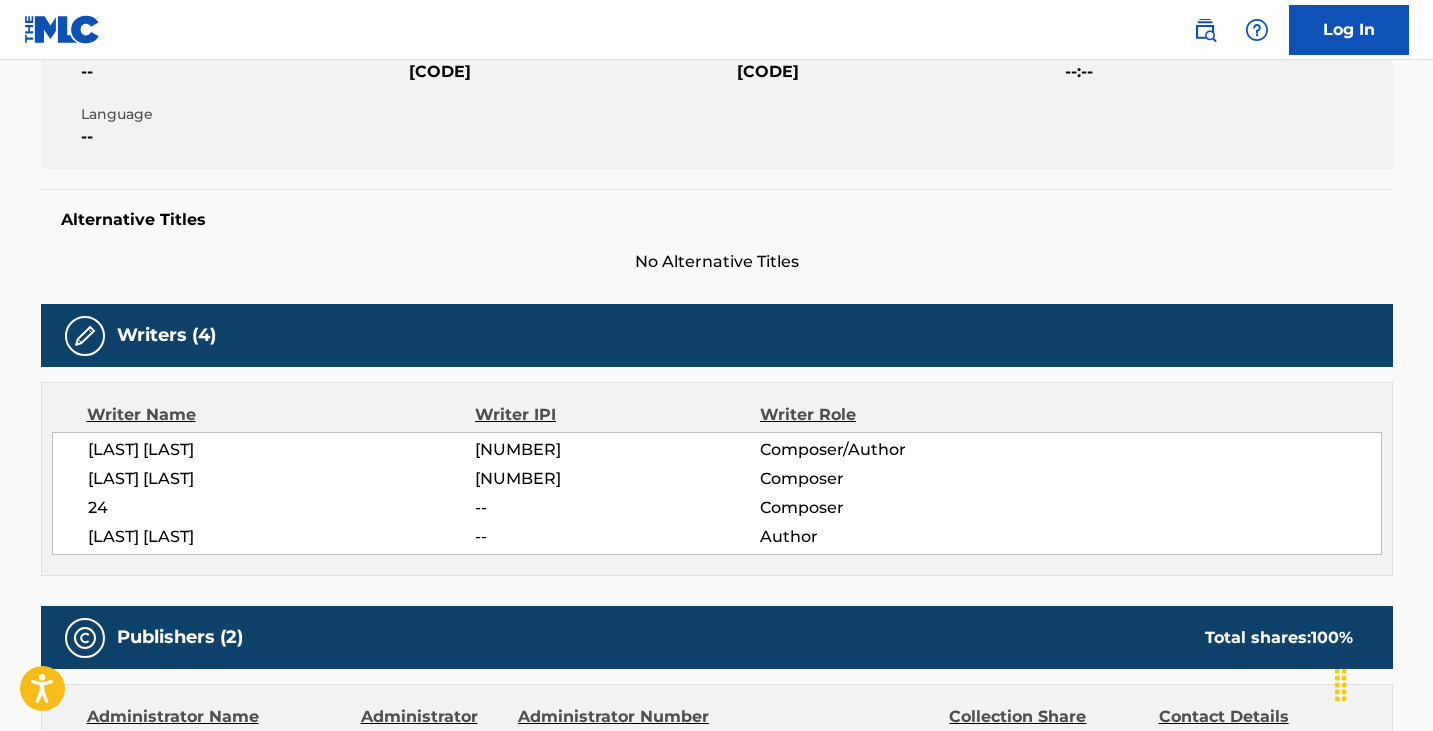 scroll, scrollTop: 0, scrollLeft: 0, axis: both 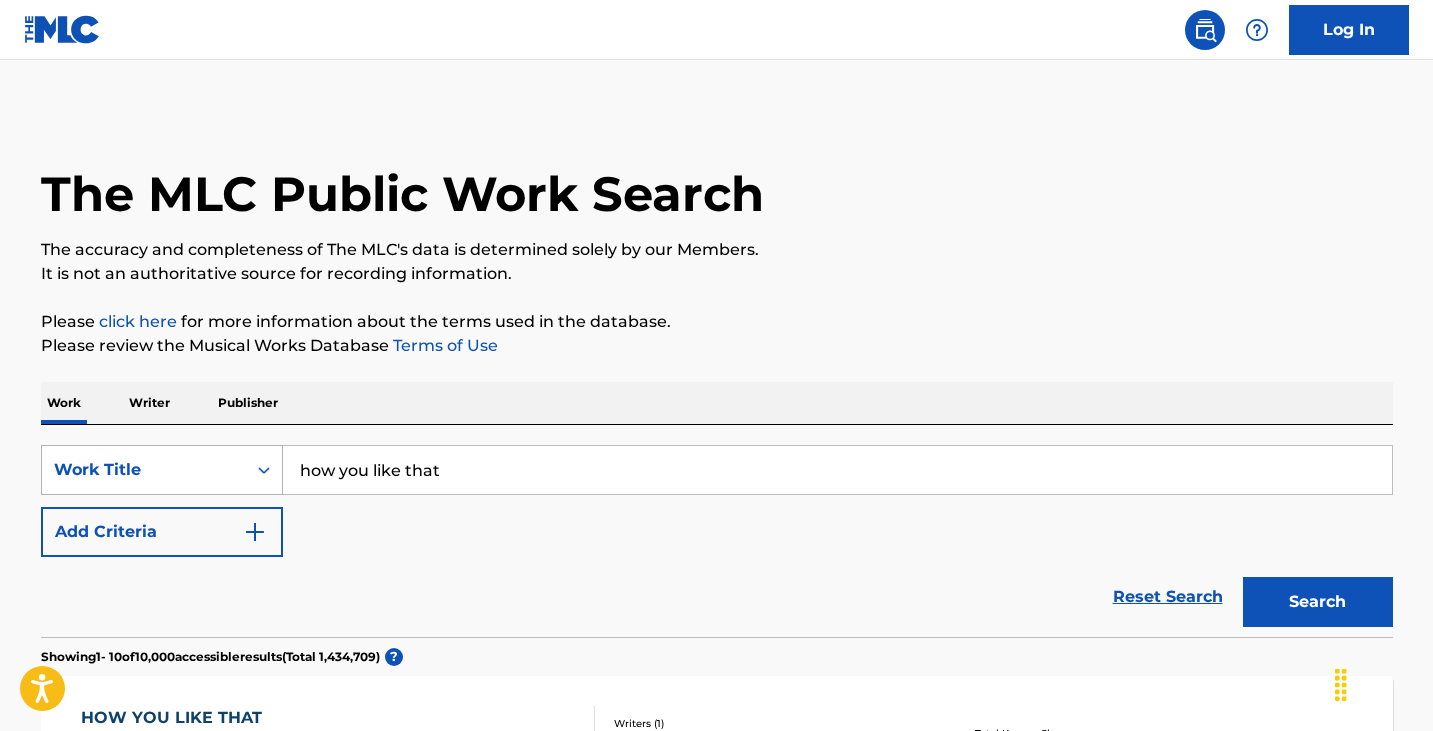 drag, startPoint x: 482, startPoint y: 474, endPoint x: 187, endPoint y: 449, distance: 296.05743 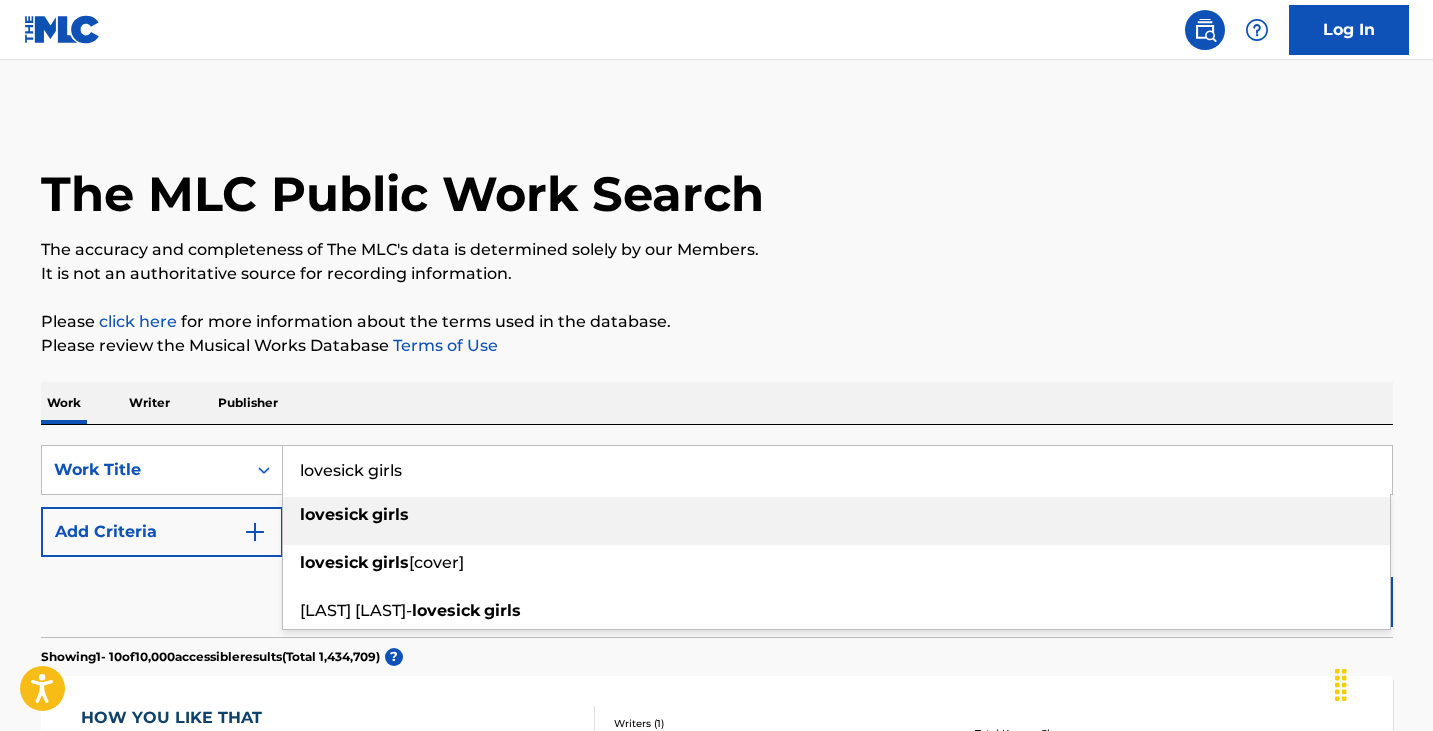 type on "lovesick girls" 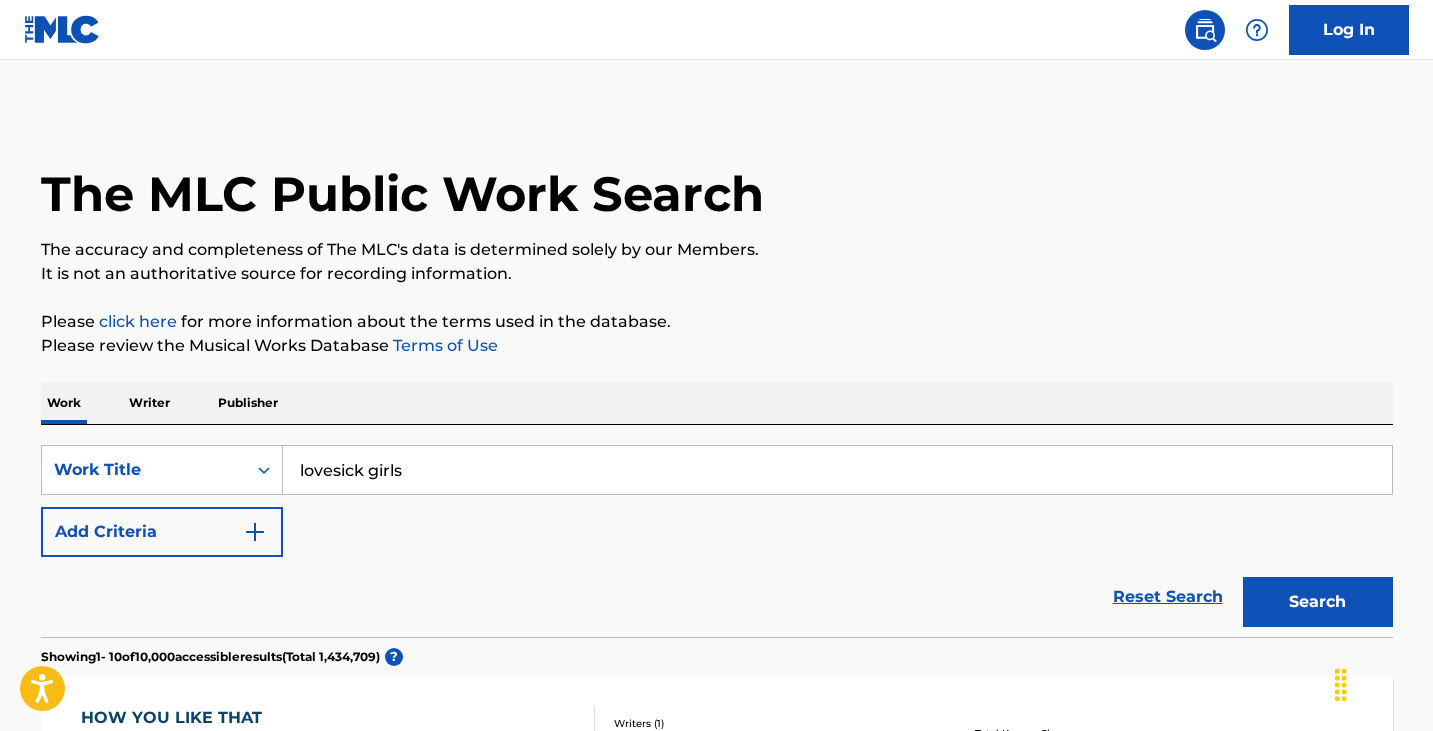 click on "Search" at bounding box center [1318, 602] 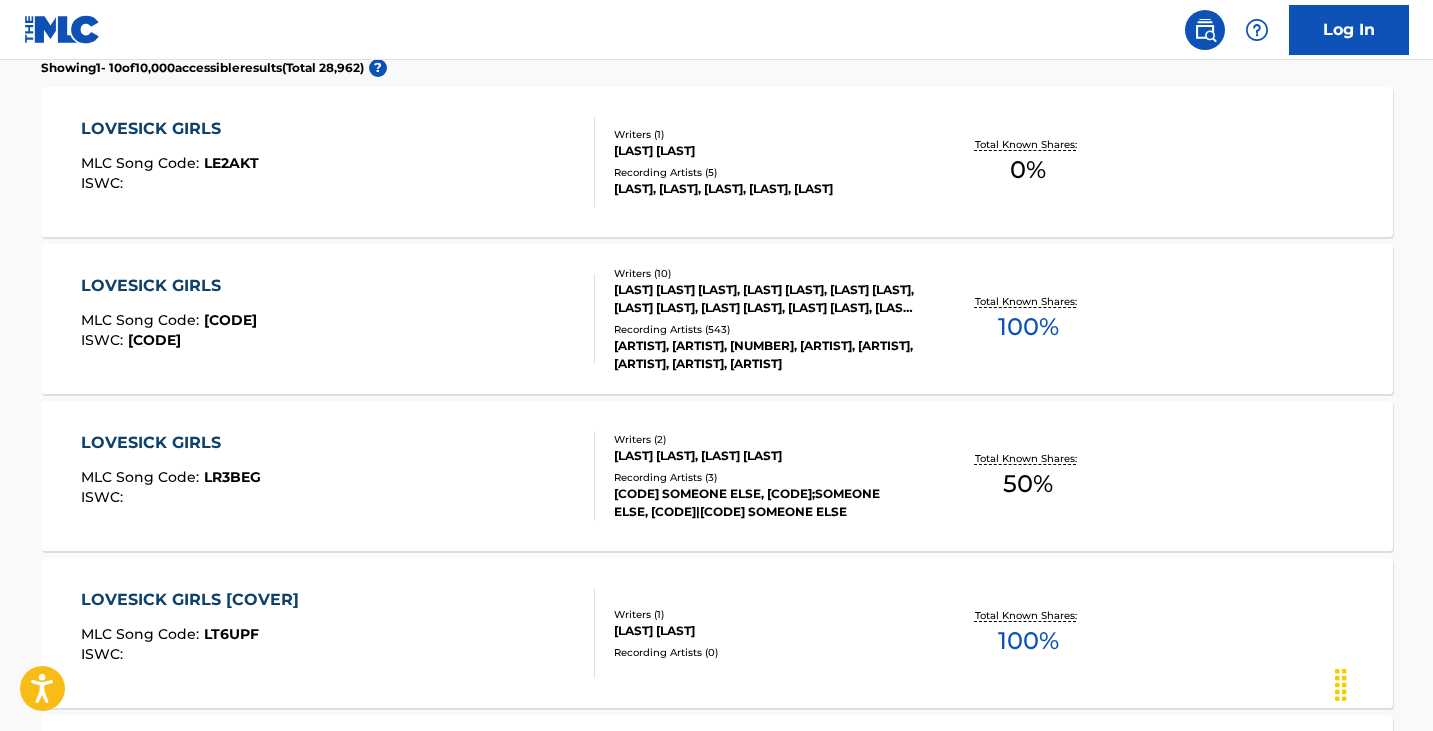 scroll, scrollTop: 600, scrollLeft: 0, axis: vertical 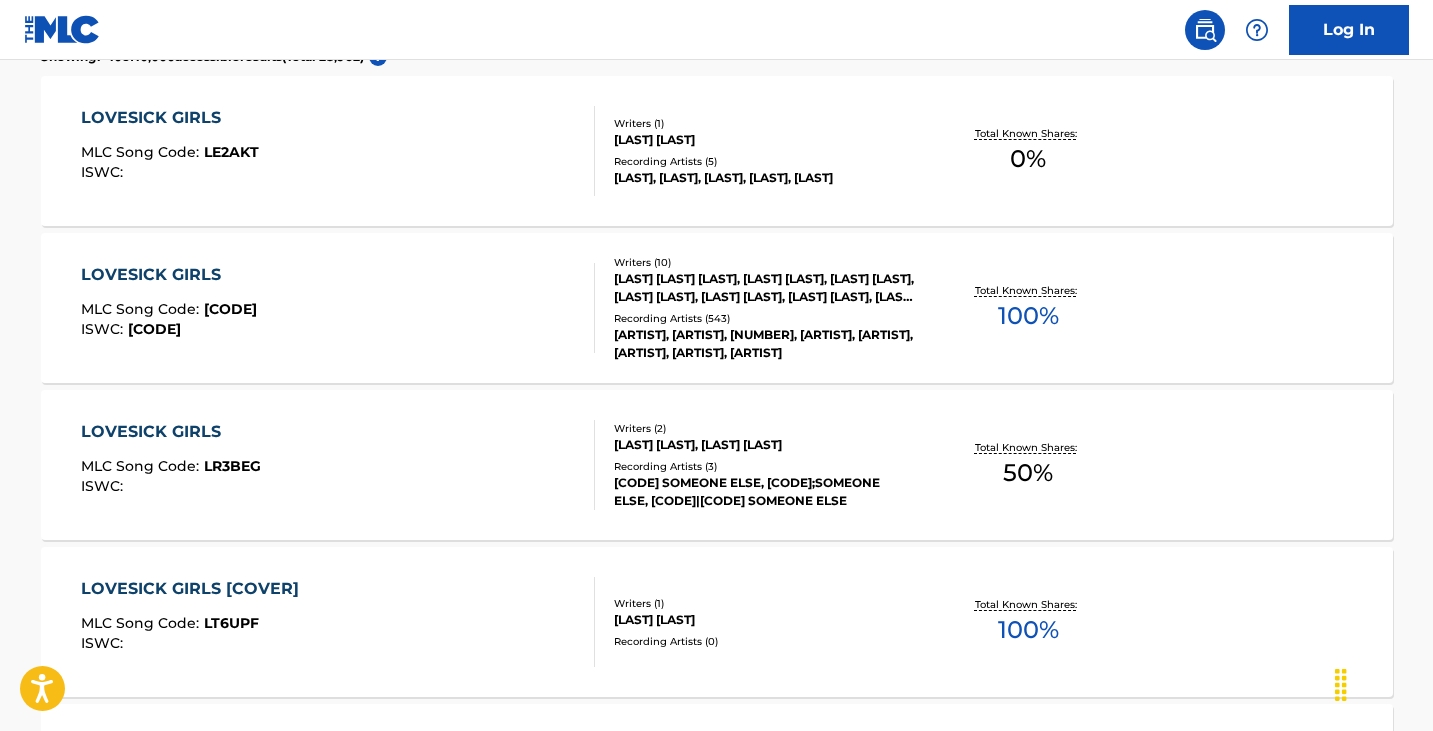click on "LOVESICK GIRLS" at bounding box center (169, 275) 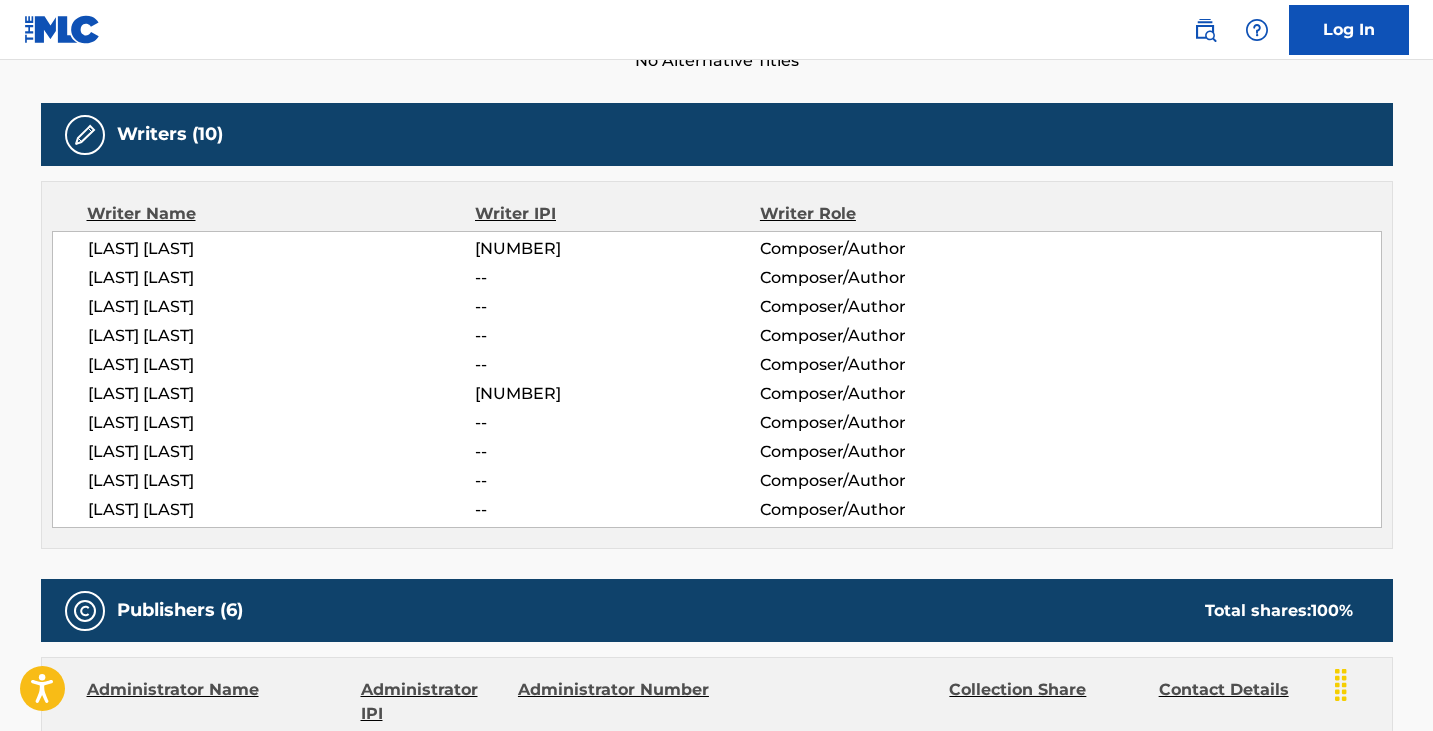 scroll, scrollTop: 700, scrollLeft: 0, axis: vertical 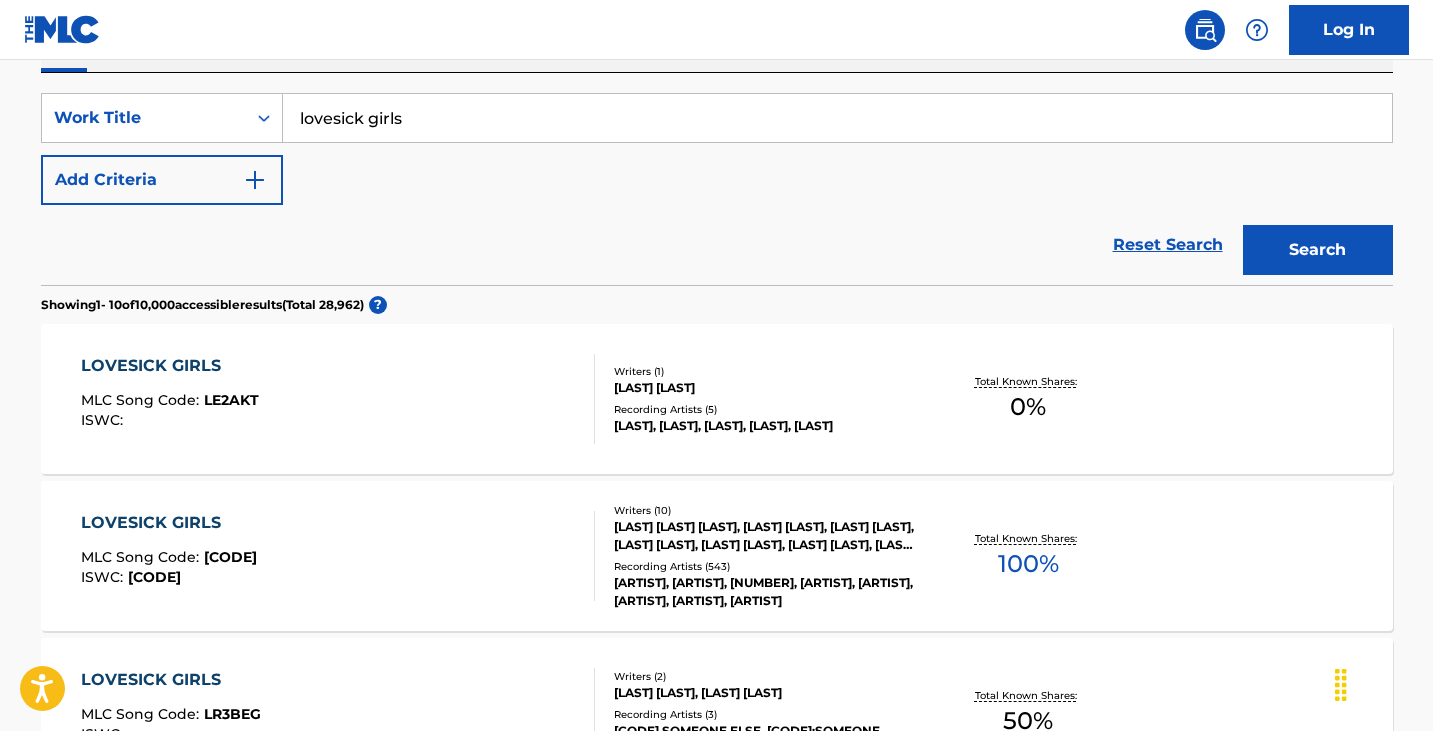 click on "[ARTIST], [ARTIST], [NUMBER], [ARTIST], [ARTIST], [ARTIST], [ARTIST], [ARTIST]" at bounding box center (765, 592) 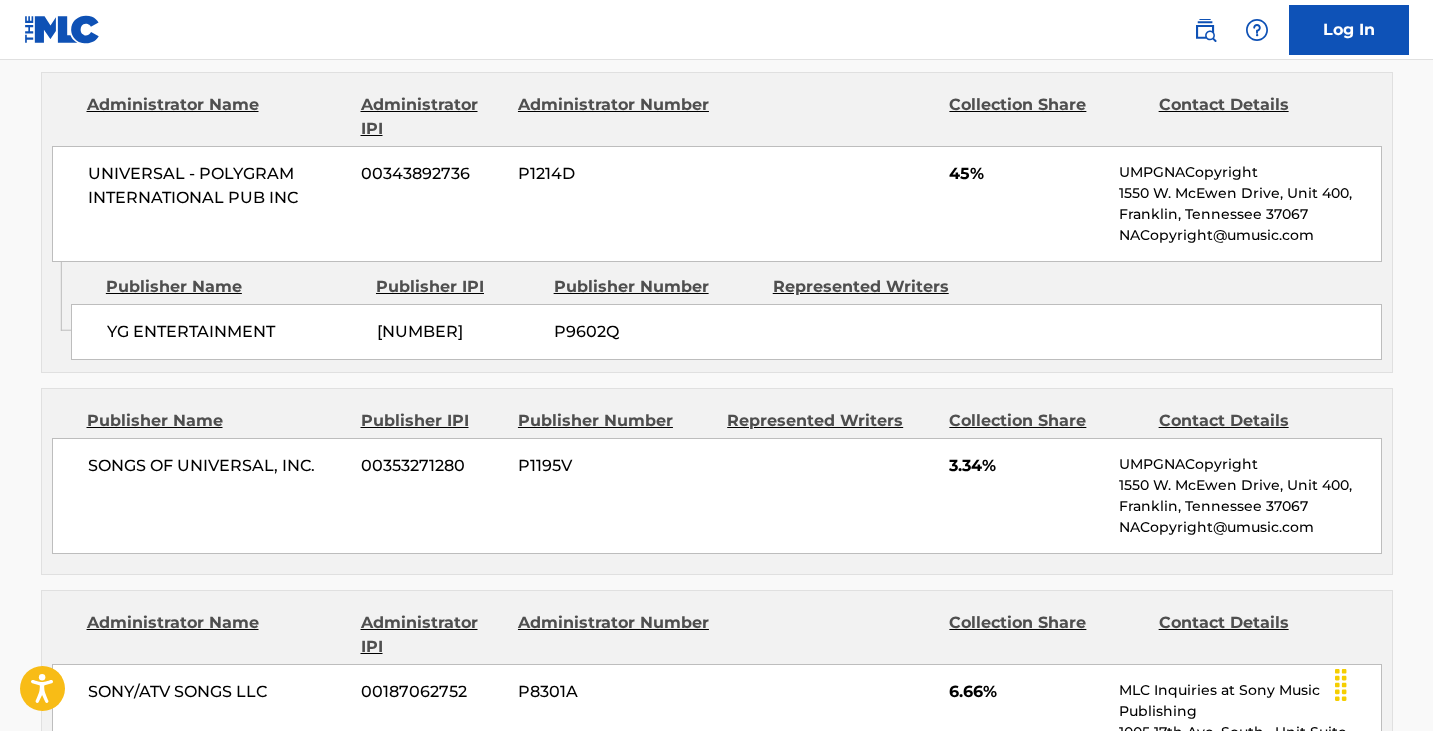 scroll, scrollTop: 1600, scrollLeft: 0, axis: vertical 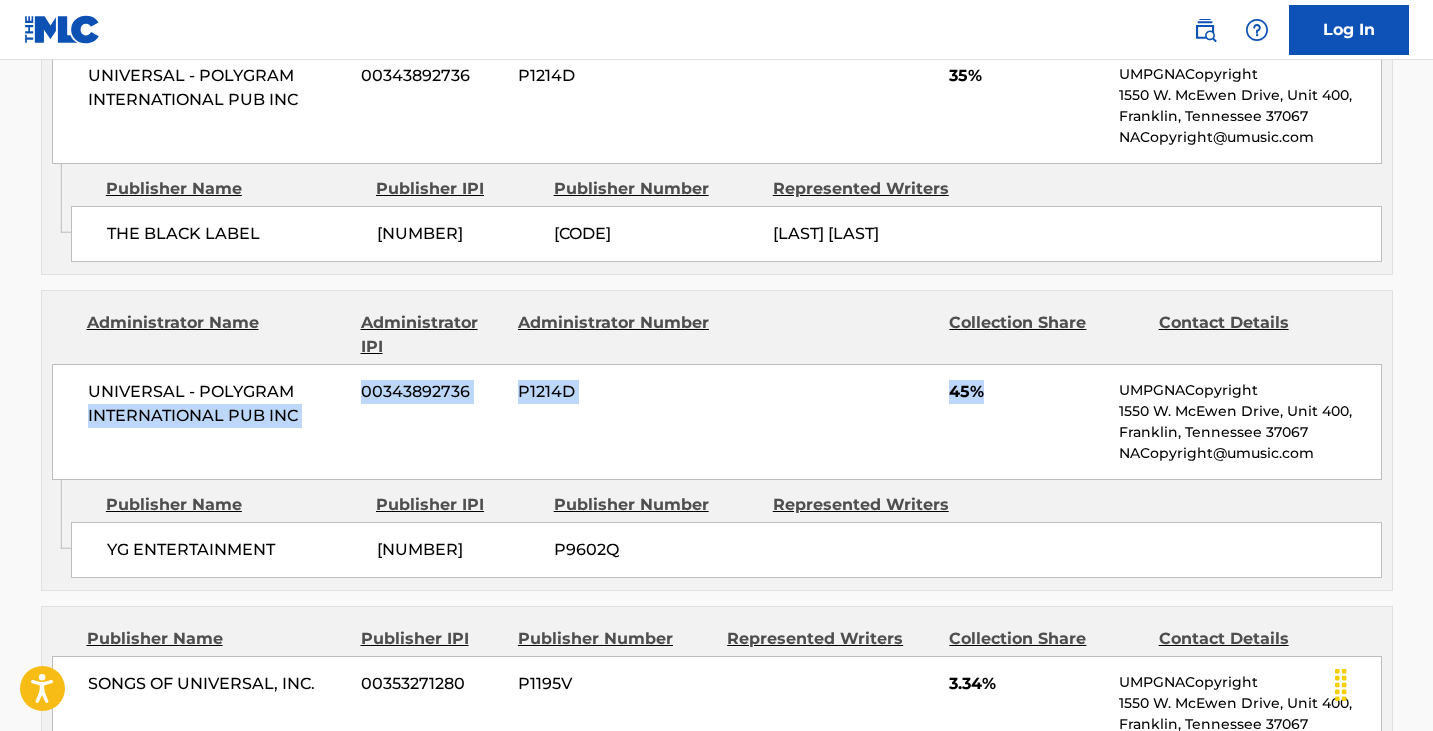 drag, startPoint x: 1028, startPoint y: 401, endPoint x: 319, endPoint y: 395, distance: 709.0254 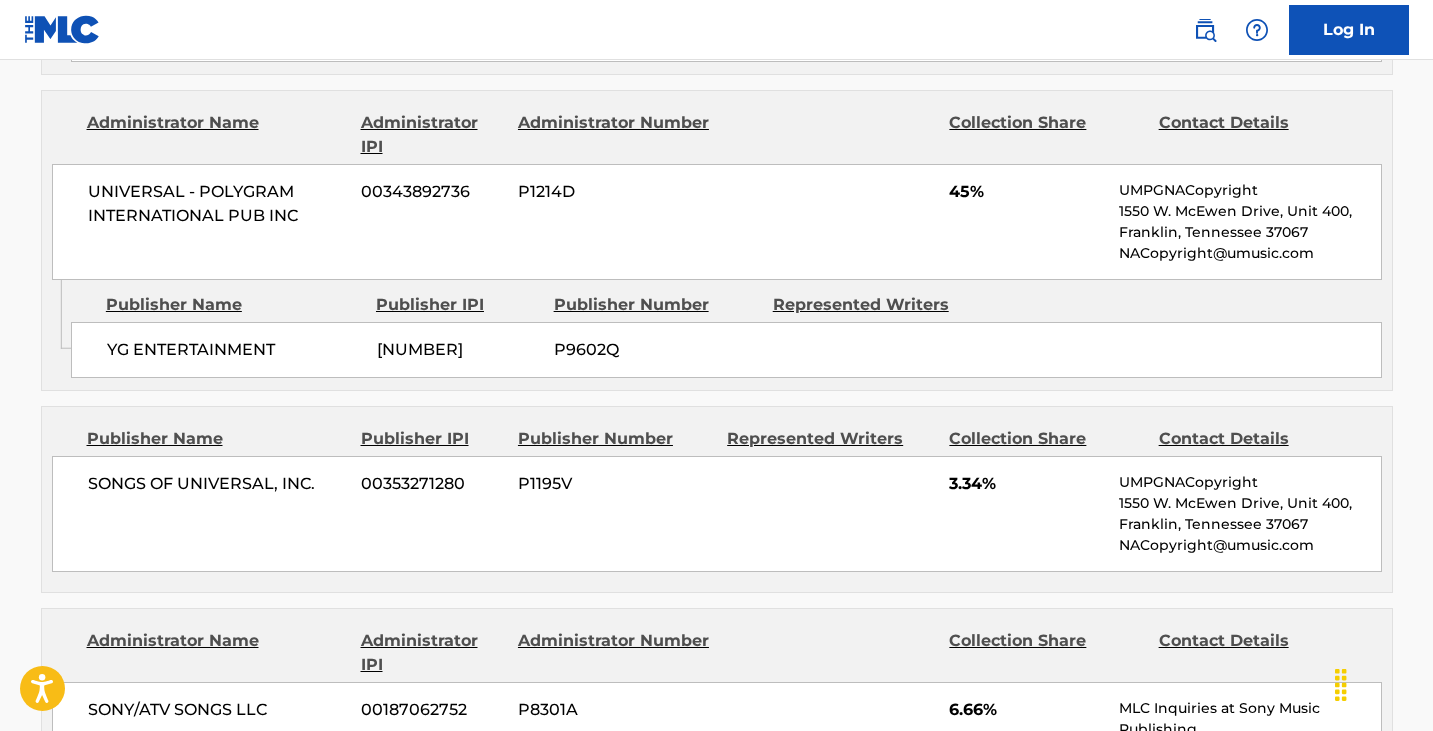 scroll, scrollTop: 1600, scrollLeft: 0, axis: vertical 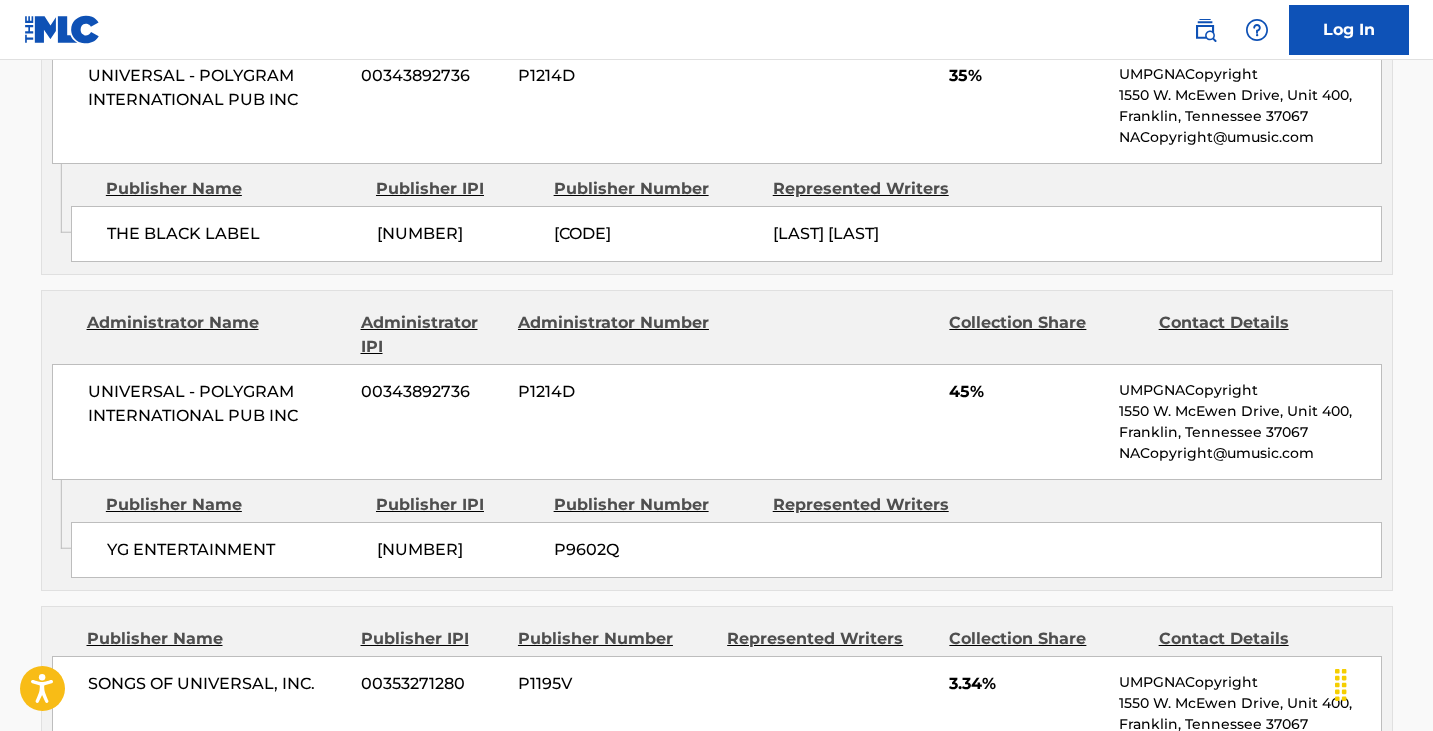 click on "UNIVERSAL - POLYGRAM INTERNATIONAL PUB INC [NUMBER] P1214D 45% UMPGNACopyright 1550 W. McEwen Drive, Unit 400, [CITY], [STATE] [ZIP] NACopyright@umusic.com" at bounding box center (717, 422) 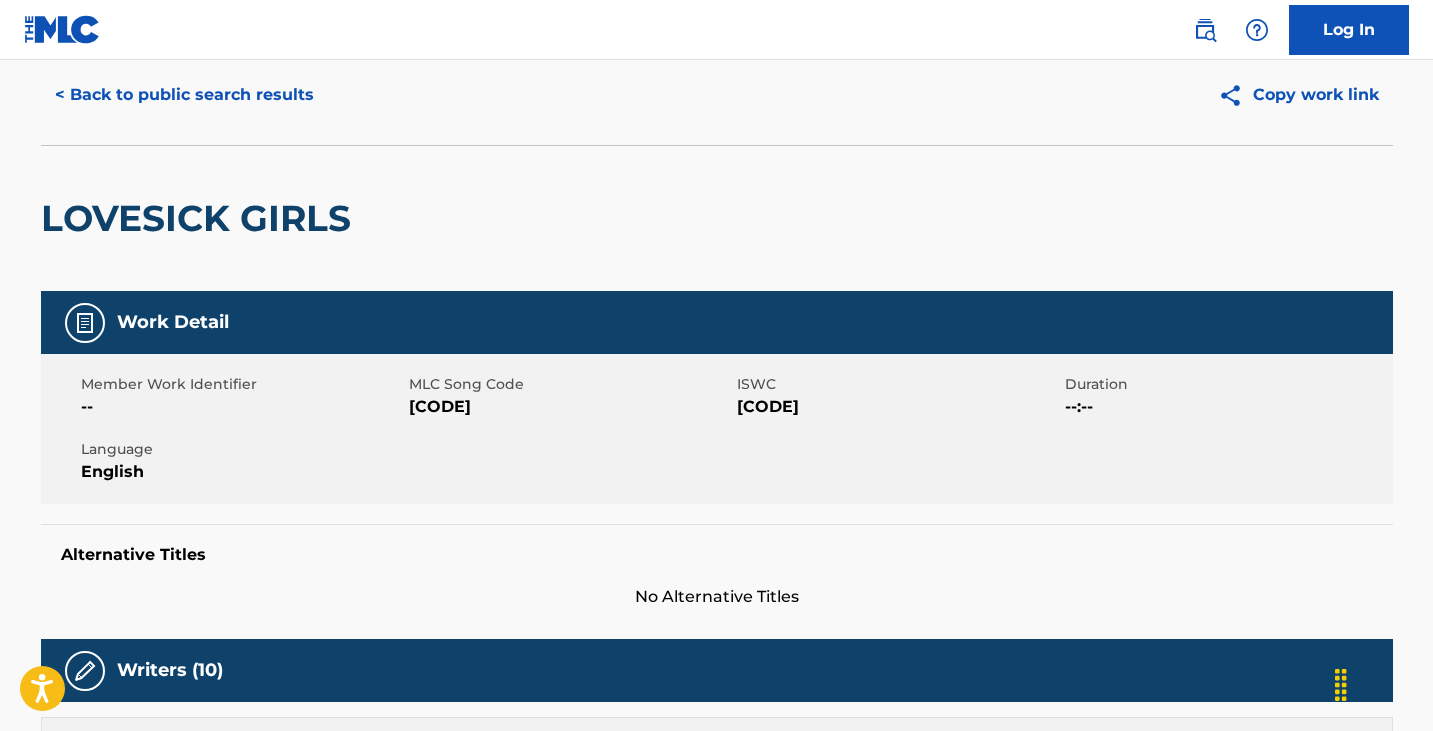 scroll, scrollTop: 18, scrollLeft: 0, axis: vertical 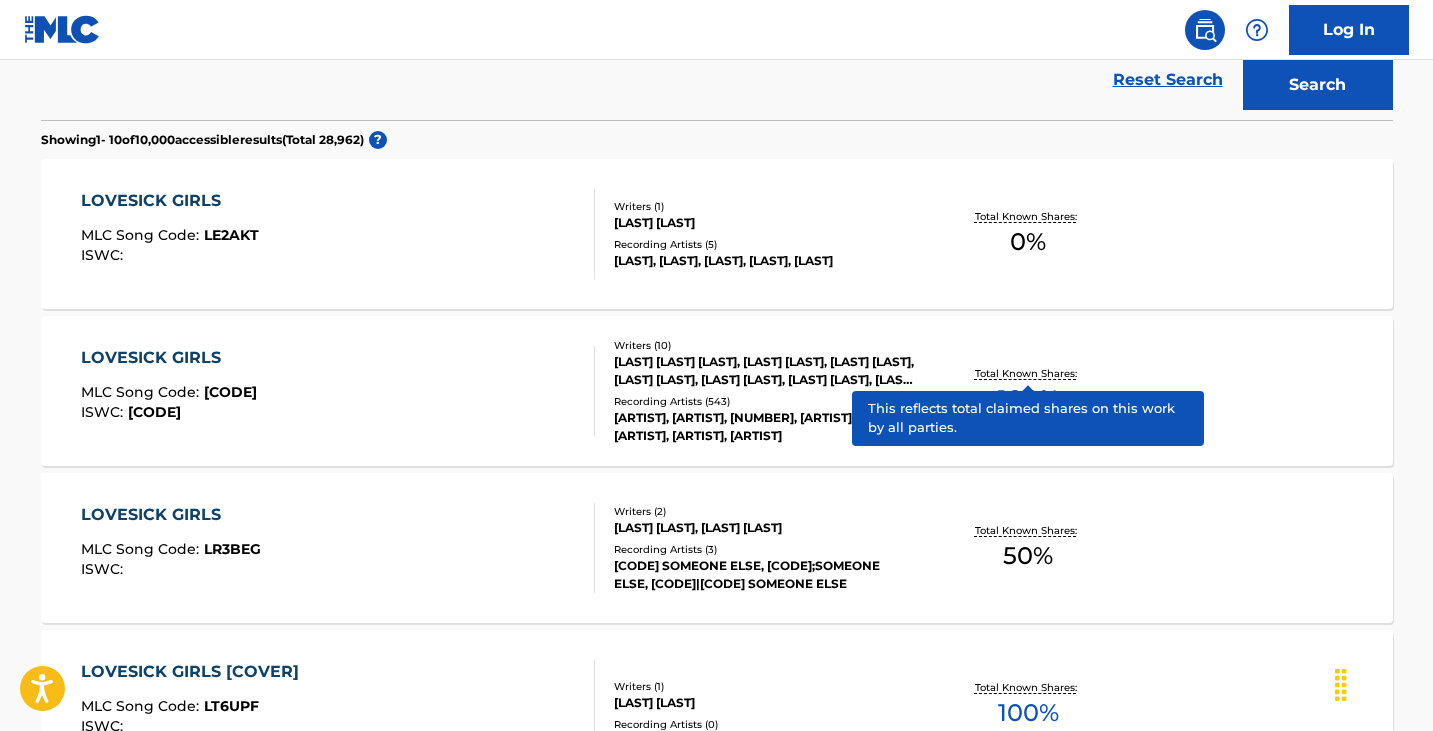 click on "Total Known Shares:" at bounding box center [1028, 373] 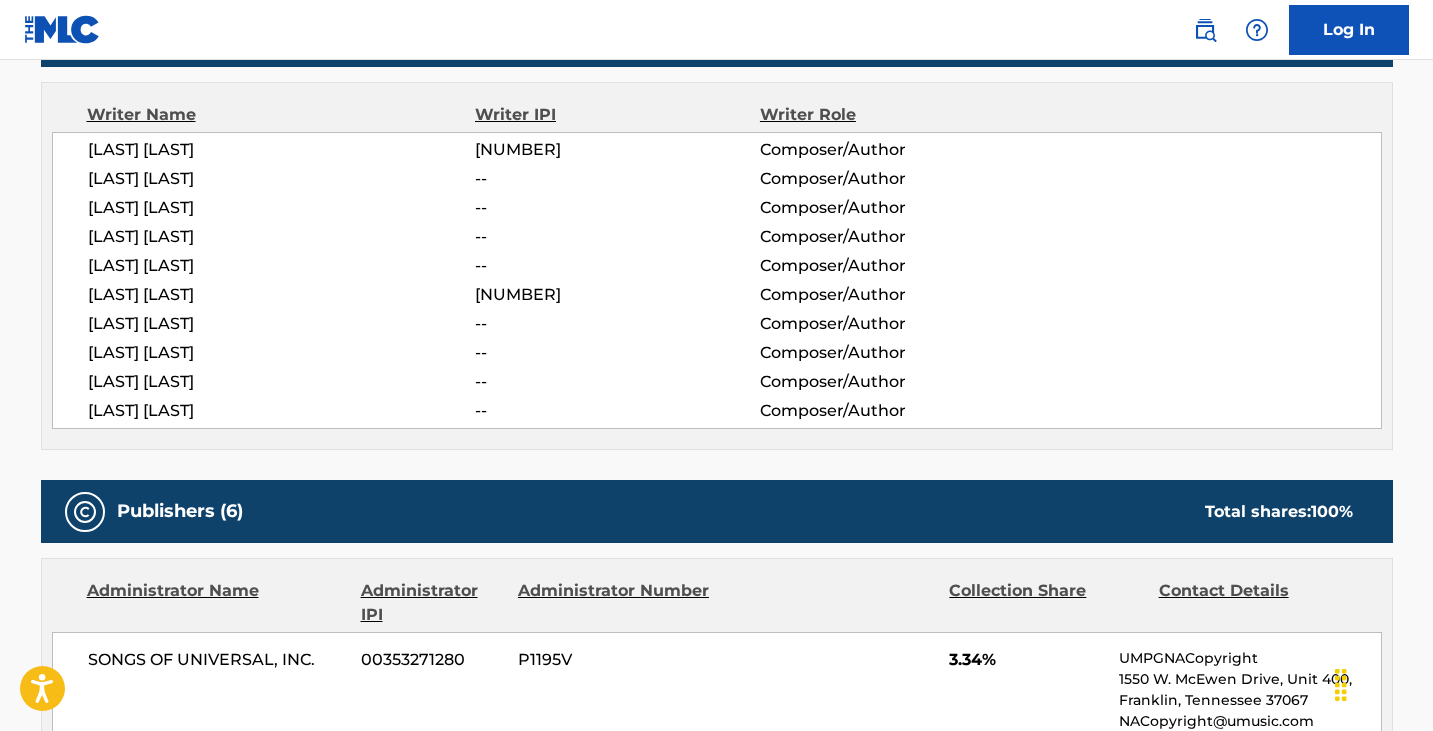 scroll, scrollTop: 100, scrollLeft: 0, axis: vertical 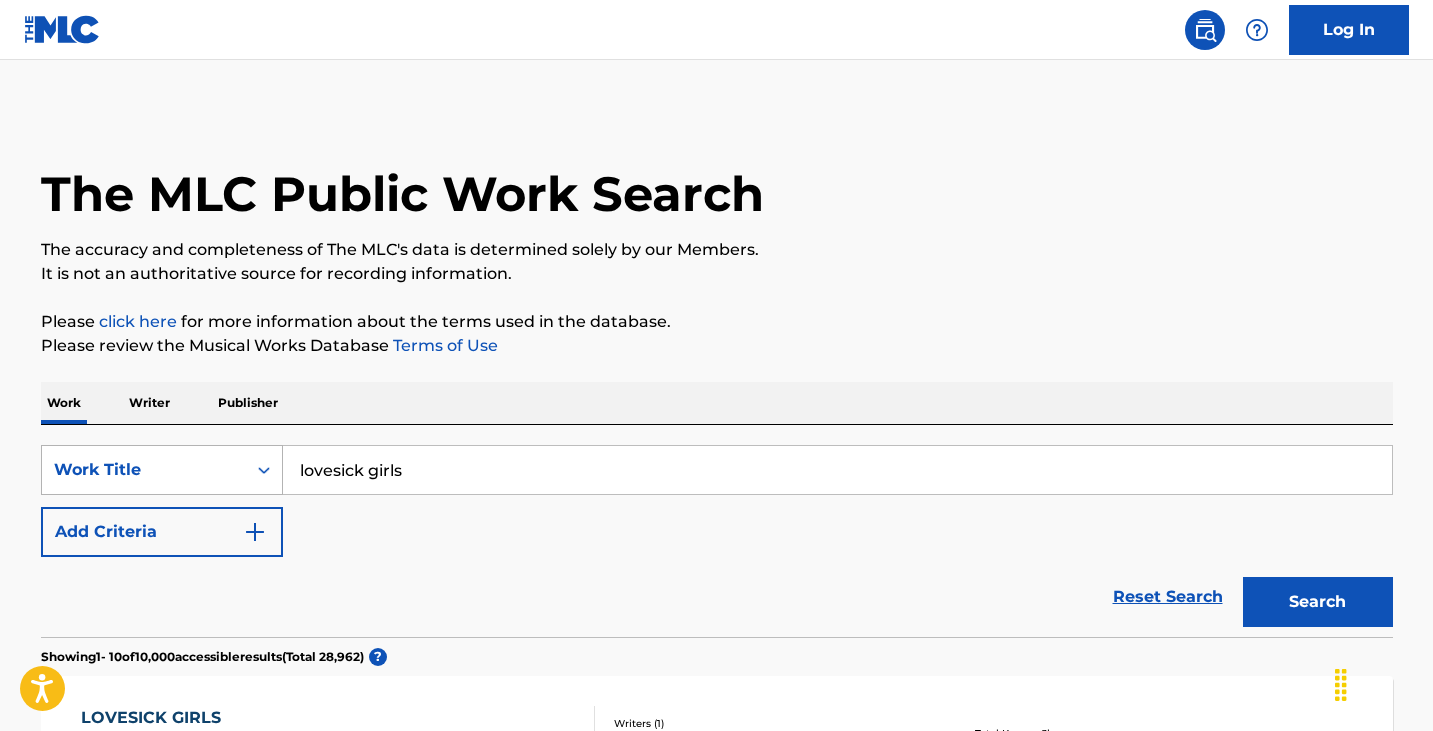 drag, startPoint x: 454, startPoint y: 478, endPoint x: 162, endPoint y: 477, distance: 292.0017 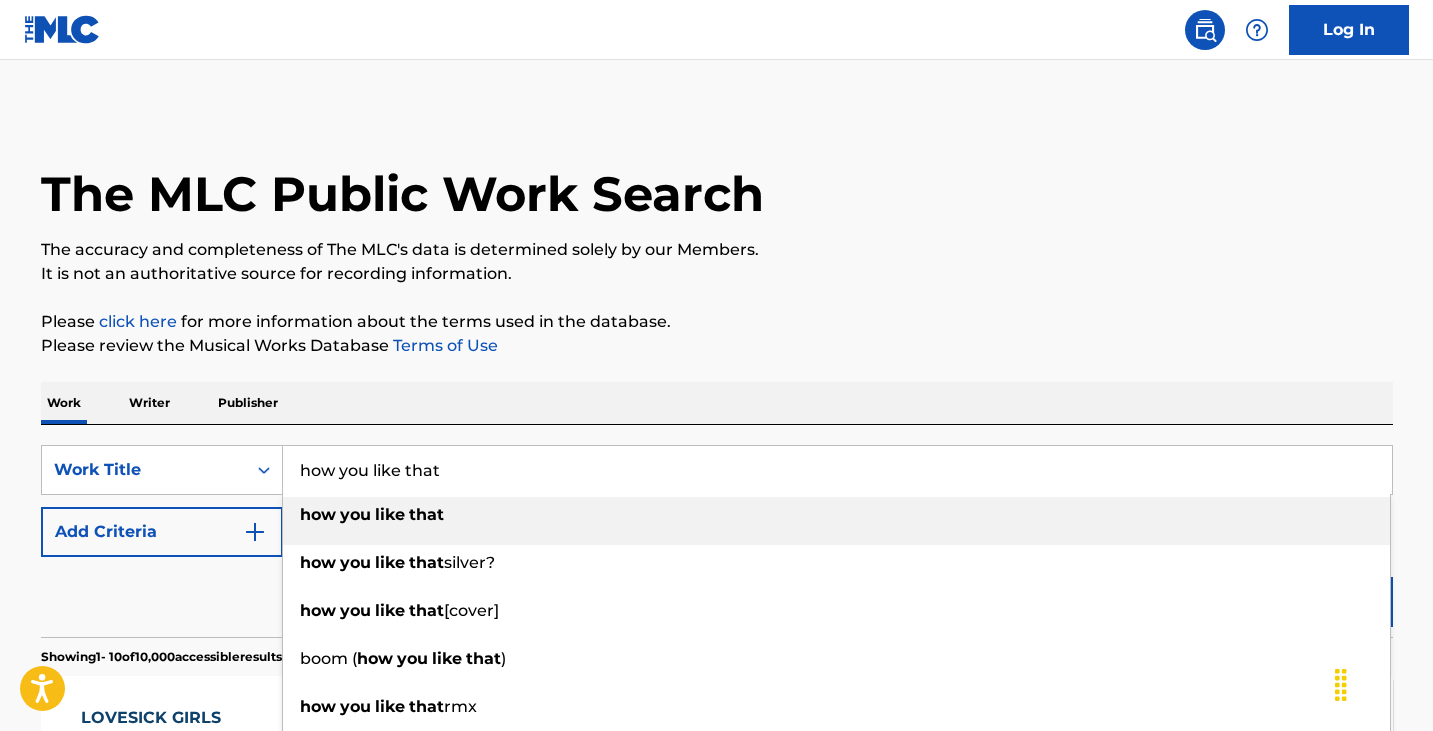 type on "how you like that" 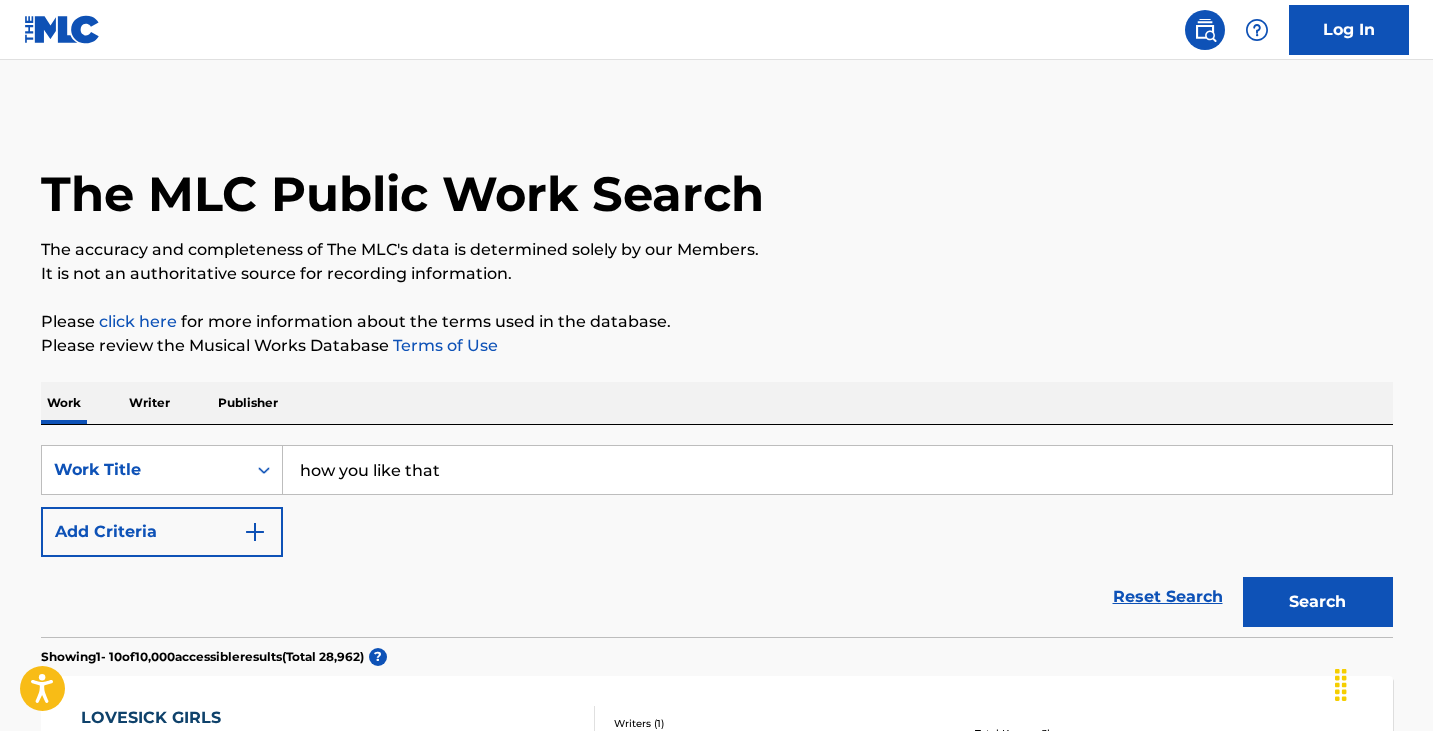 click on "Search" at bounding box center (1318, 602) 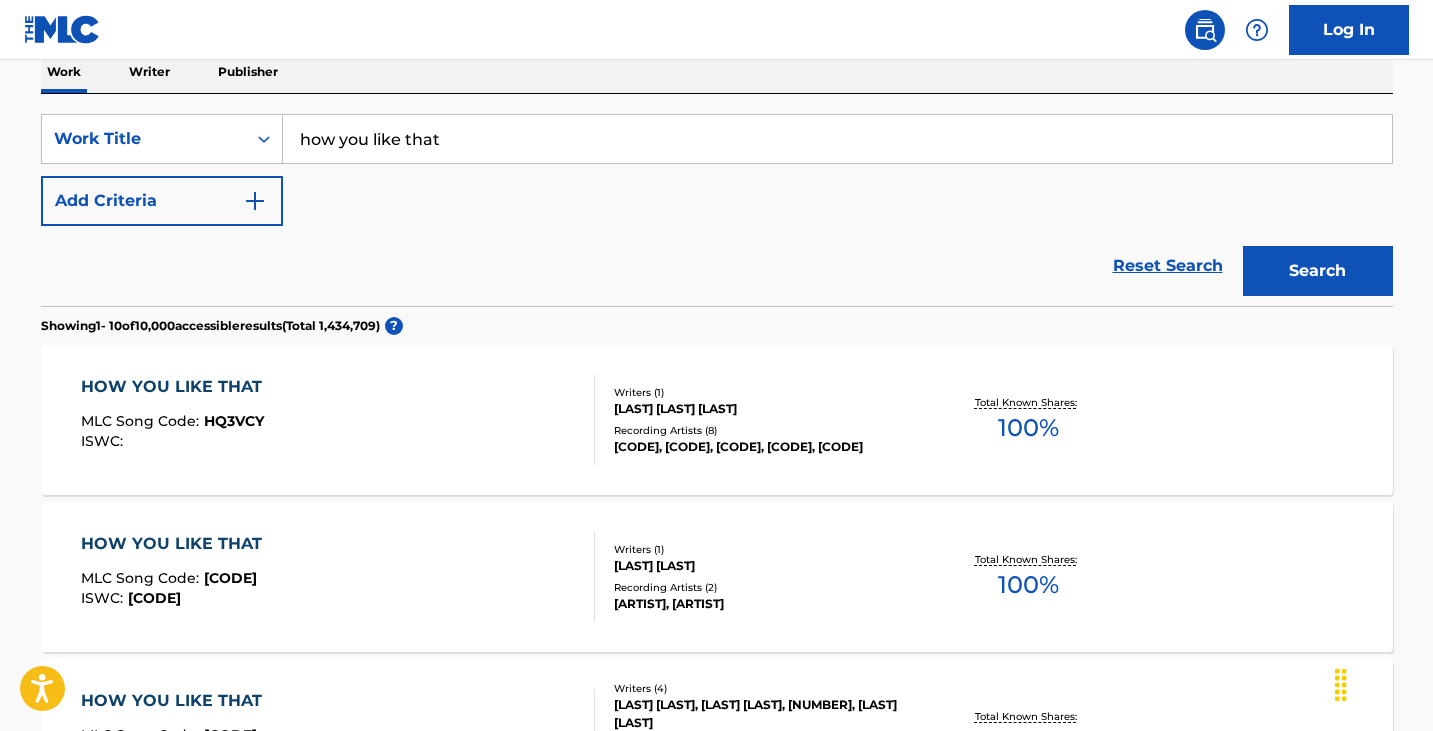 scroll, scrollTop: 600, scrollLeft: 0, axis: vertical 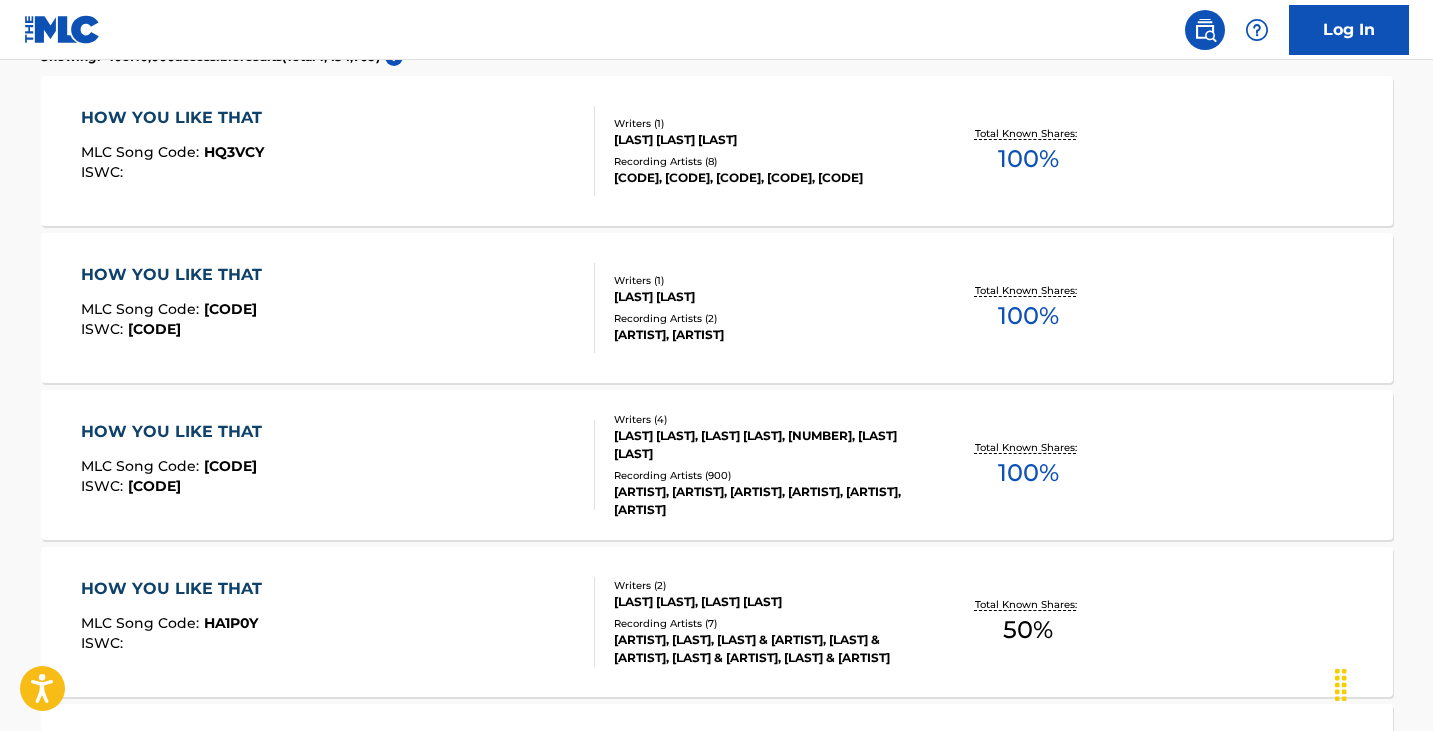 click on "HOW YOU LIKE THAT" at bounding box center [176, 432] 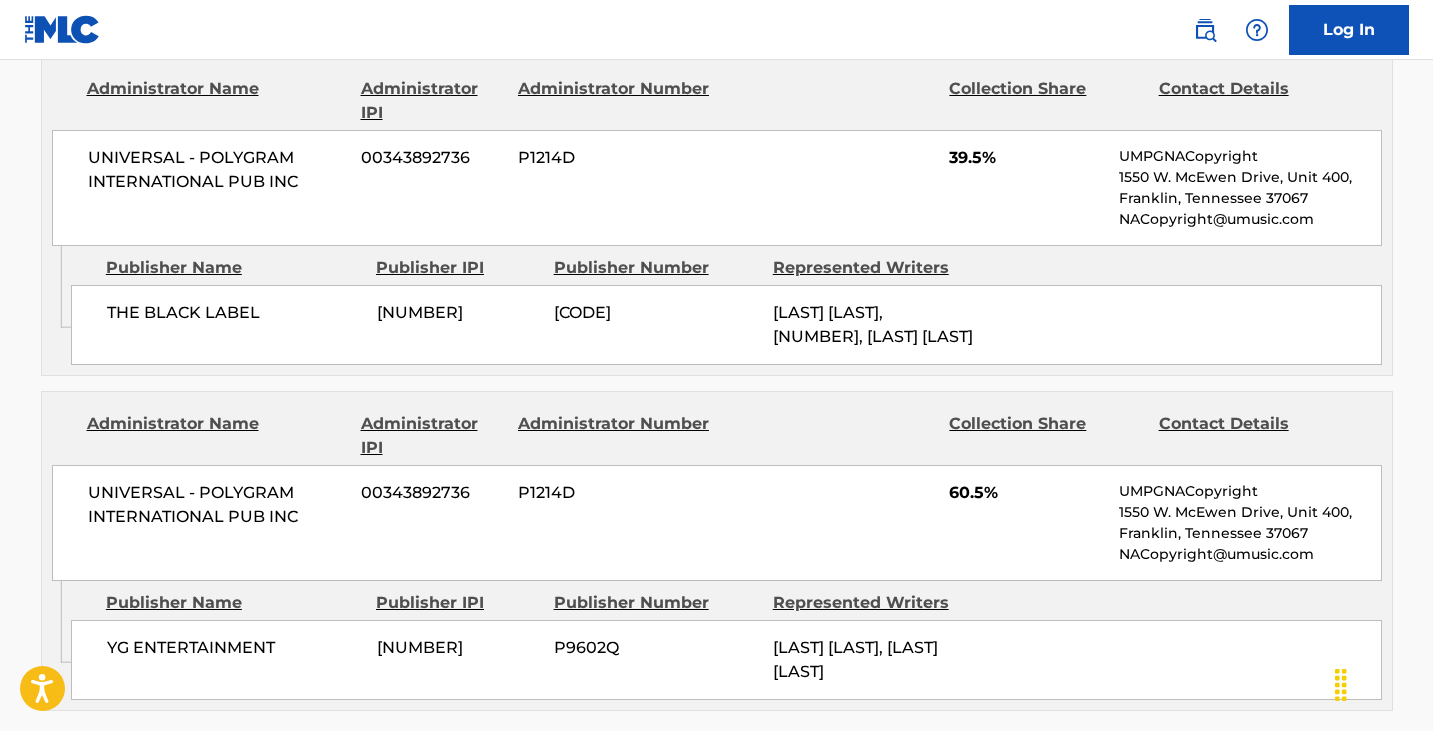 scroll, scrollTop: 1100, scrollLeft: 0, axis: vertical 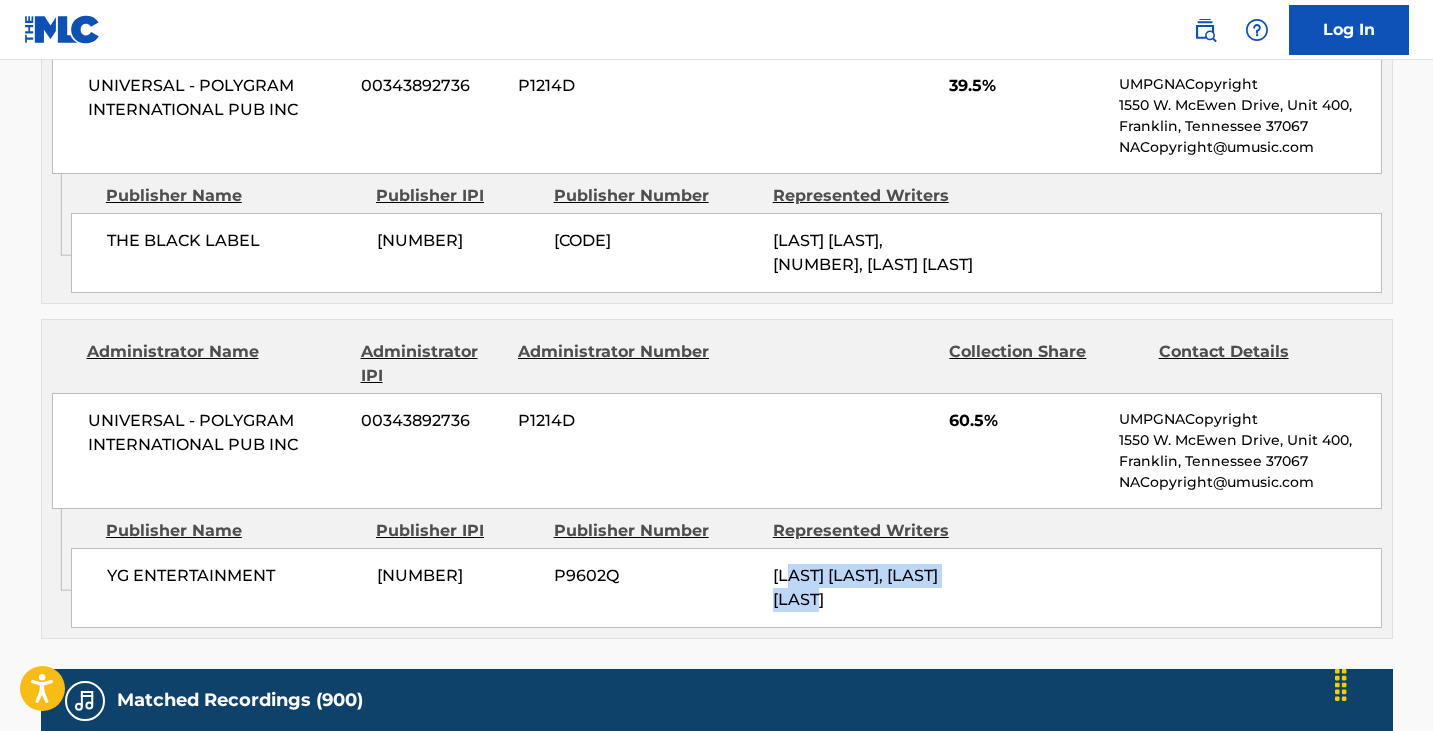 drag, startPoint x: 854, startPoint y: 593, endPoint x: 797, endPoint y: 579, distance: 58.694122 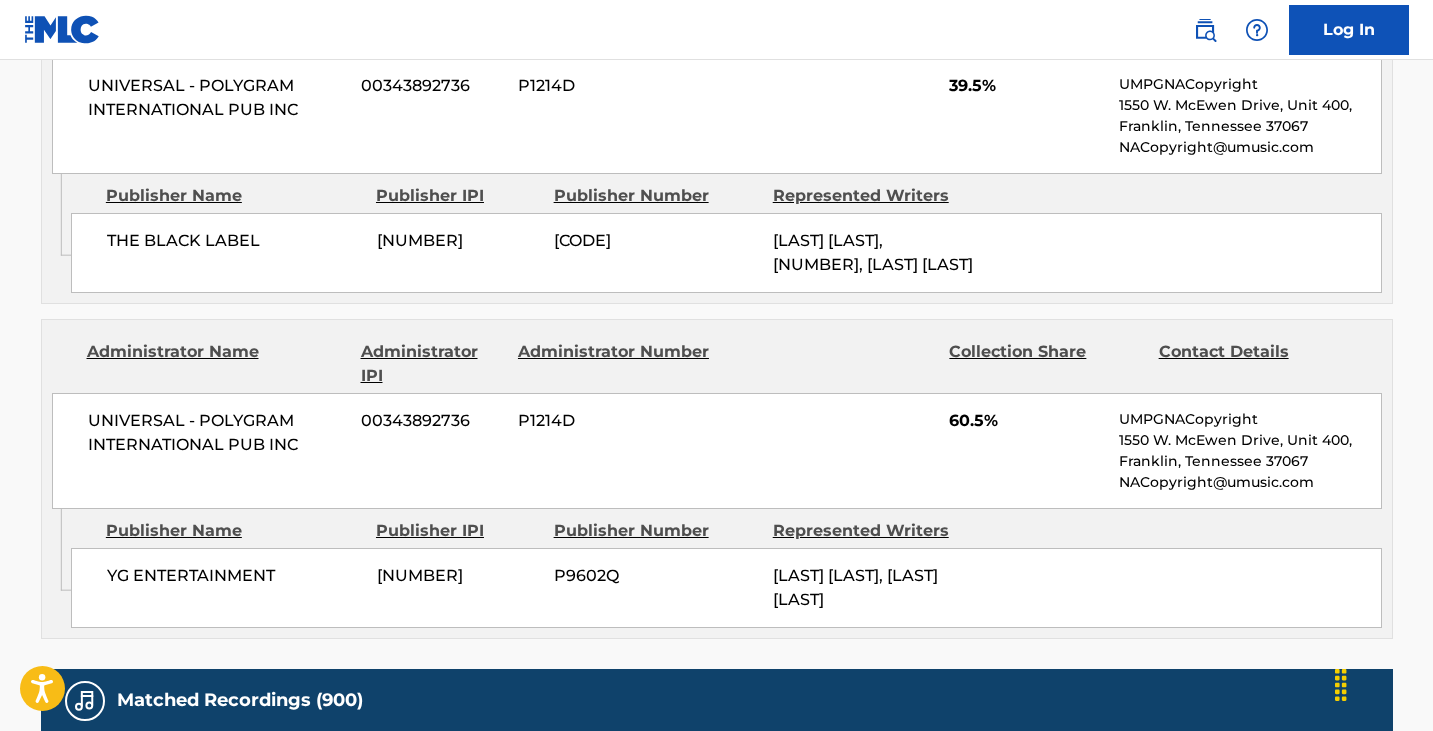 click on "UNIVERSAL - POLYGRAM INTERNATIONAL PUB INC [NUMBER] P1214D 60.5% UMPGNACopyright 1550 W. McEwen Drive, Unit 400, [CITY], [STATE] [ZIP] NACopyright@umusic.com" at bounding box center [717, 451] 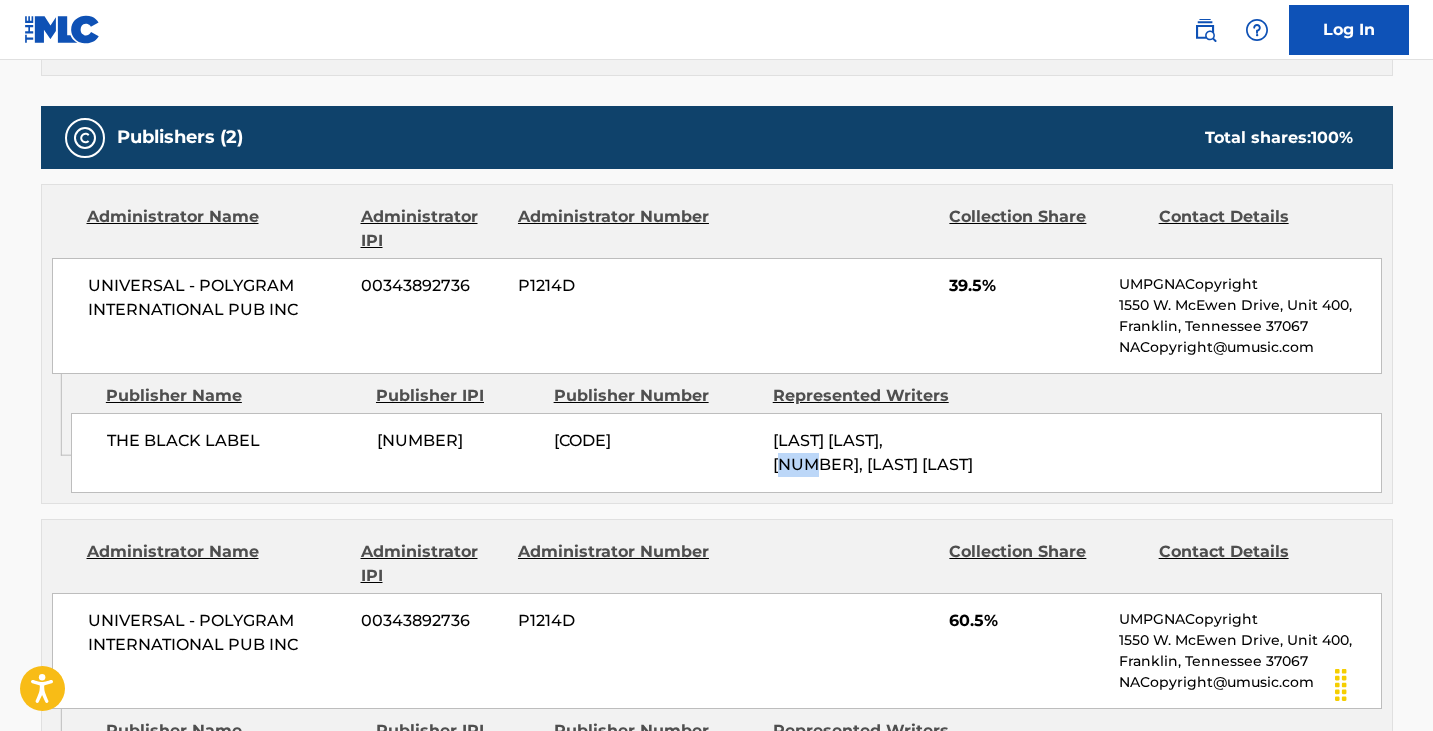 drag, startPoint x: 931, startPoint y: 447, endPoint x: 797, endPoint y: 465, distance: 135.20355 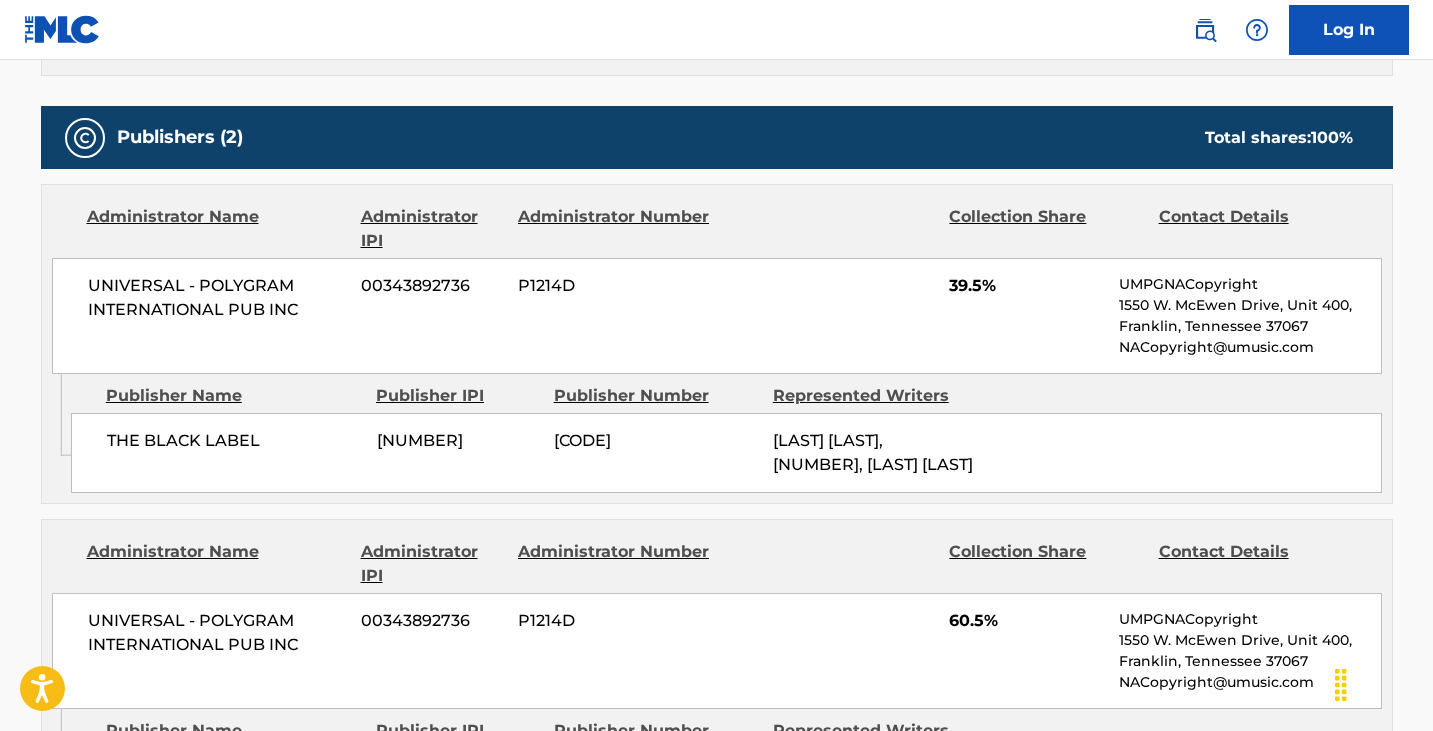 click on "[LAST] [LAST], [NUMBER], [LAST] [LAST]" at bounding box center (873, 452) 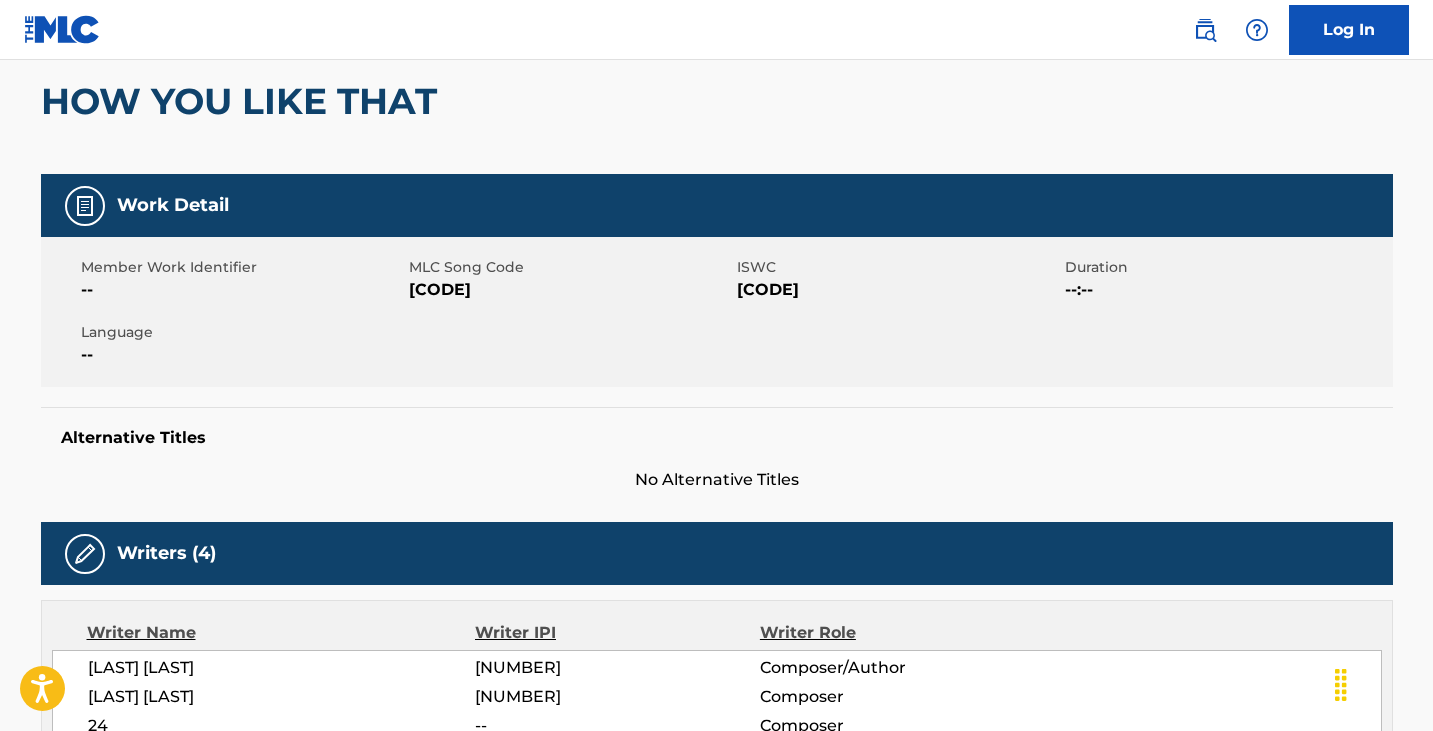 scroll, scrollTop: 0, scrollLeft: 0, axis: both 